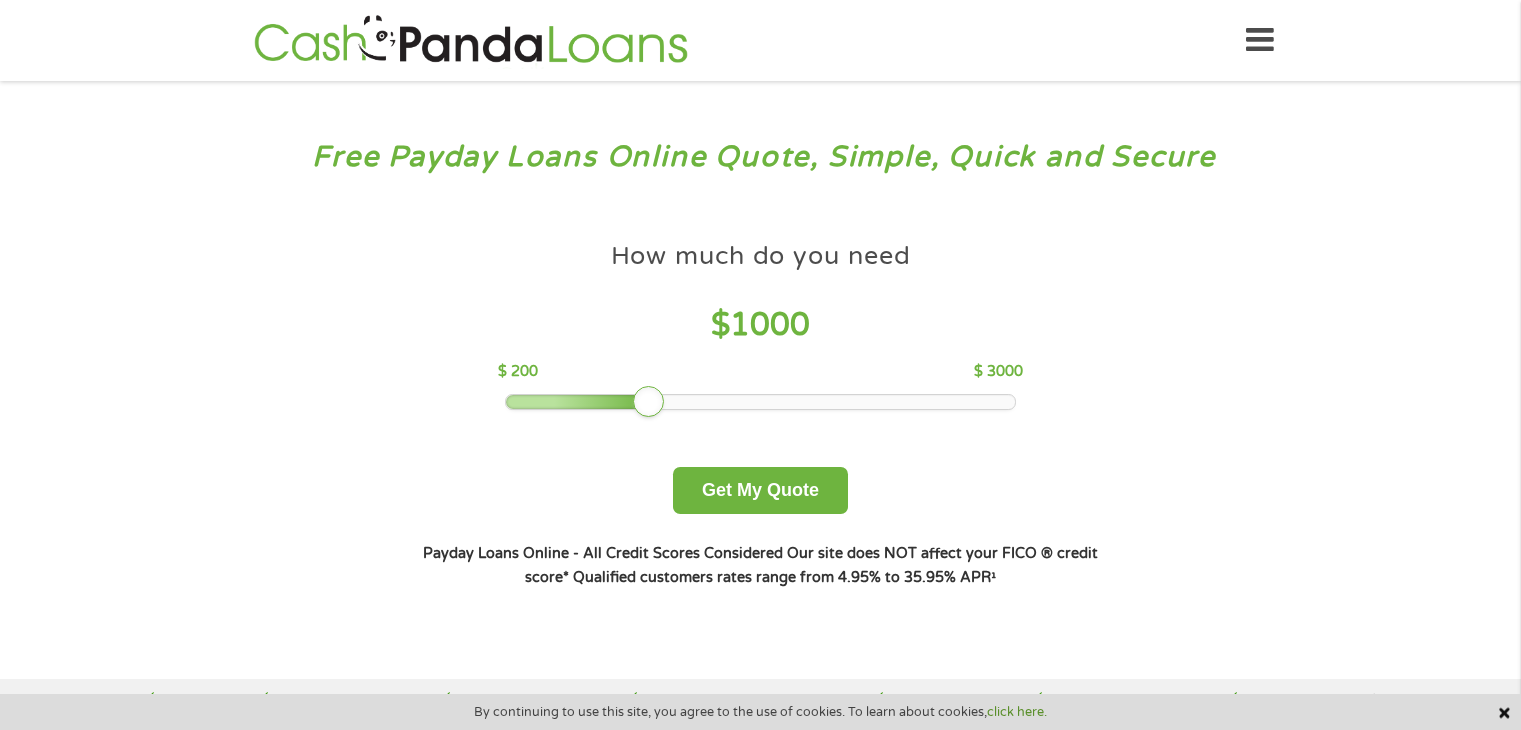 scroll, scrollTop: 0, scrollLeft: 0, axis: both 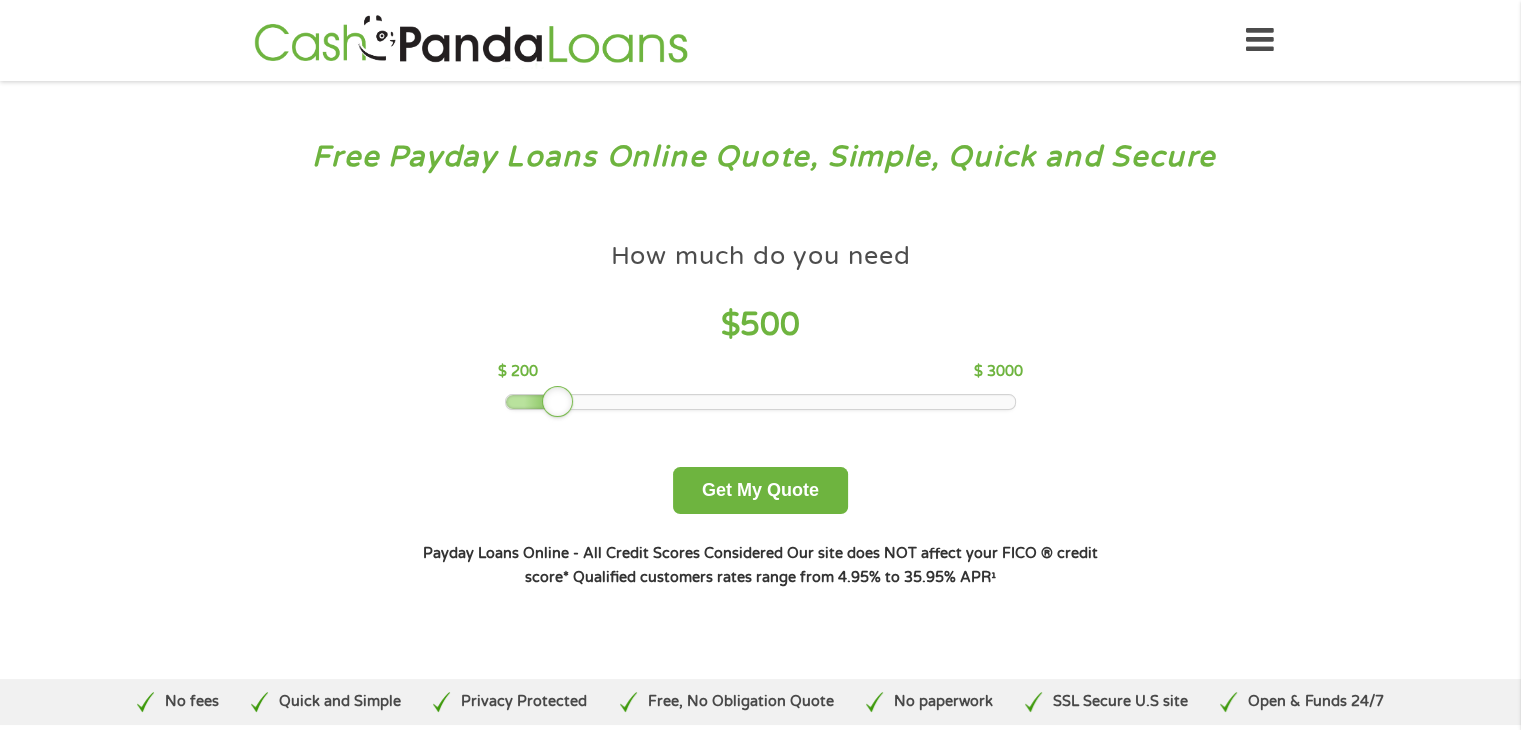 drag, startPoint x: 642, startPoint y: 390, endPoint x: 559, endPoint y: 388, distance: 83.02409 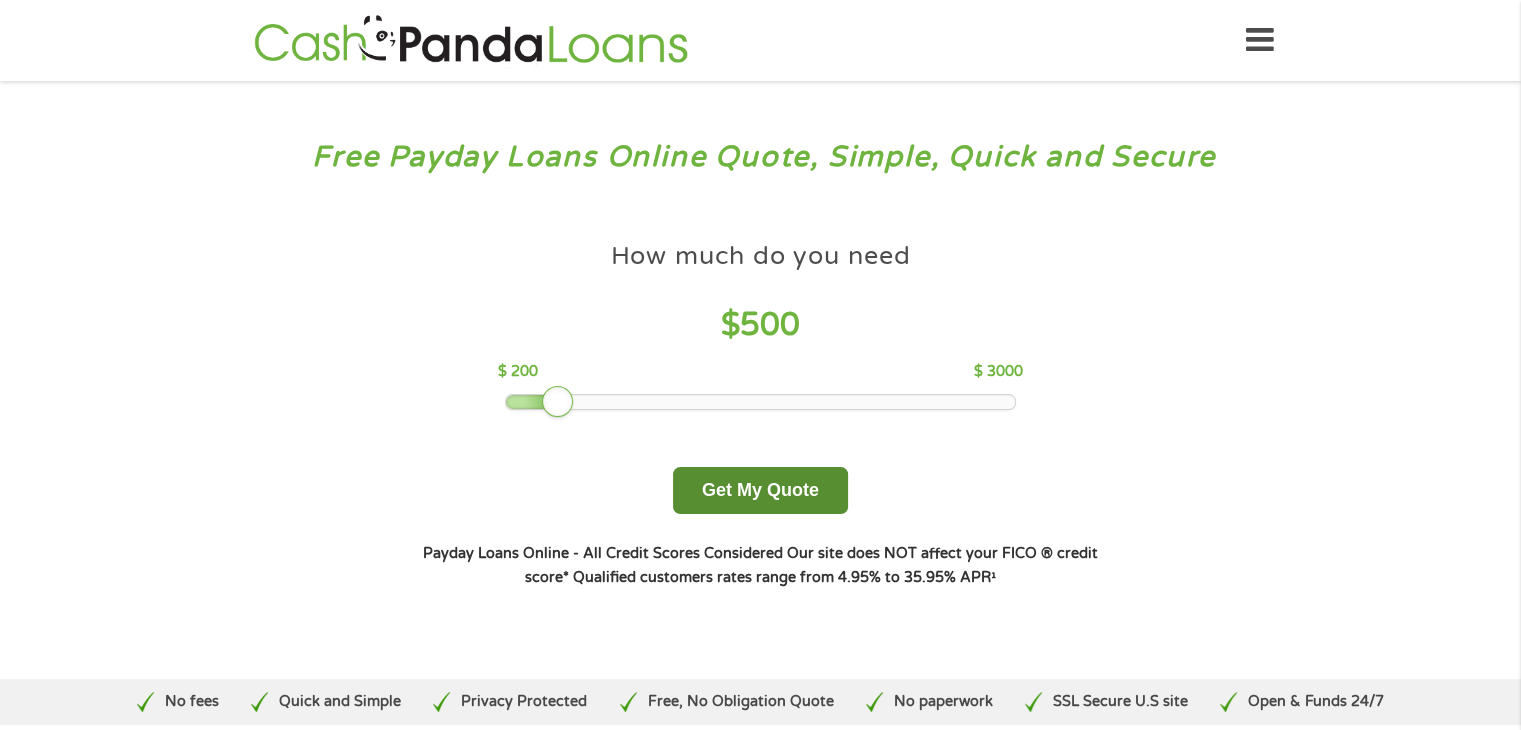 click on "Get My Quote" at bounding box center [760, 490] 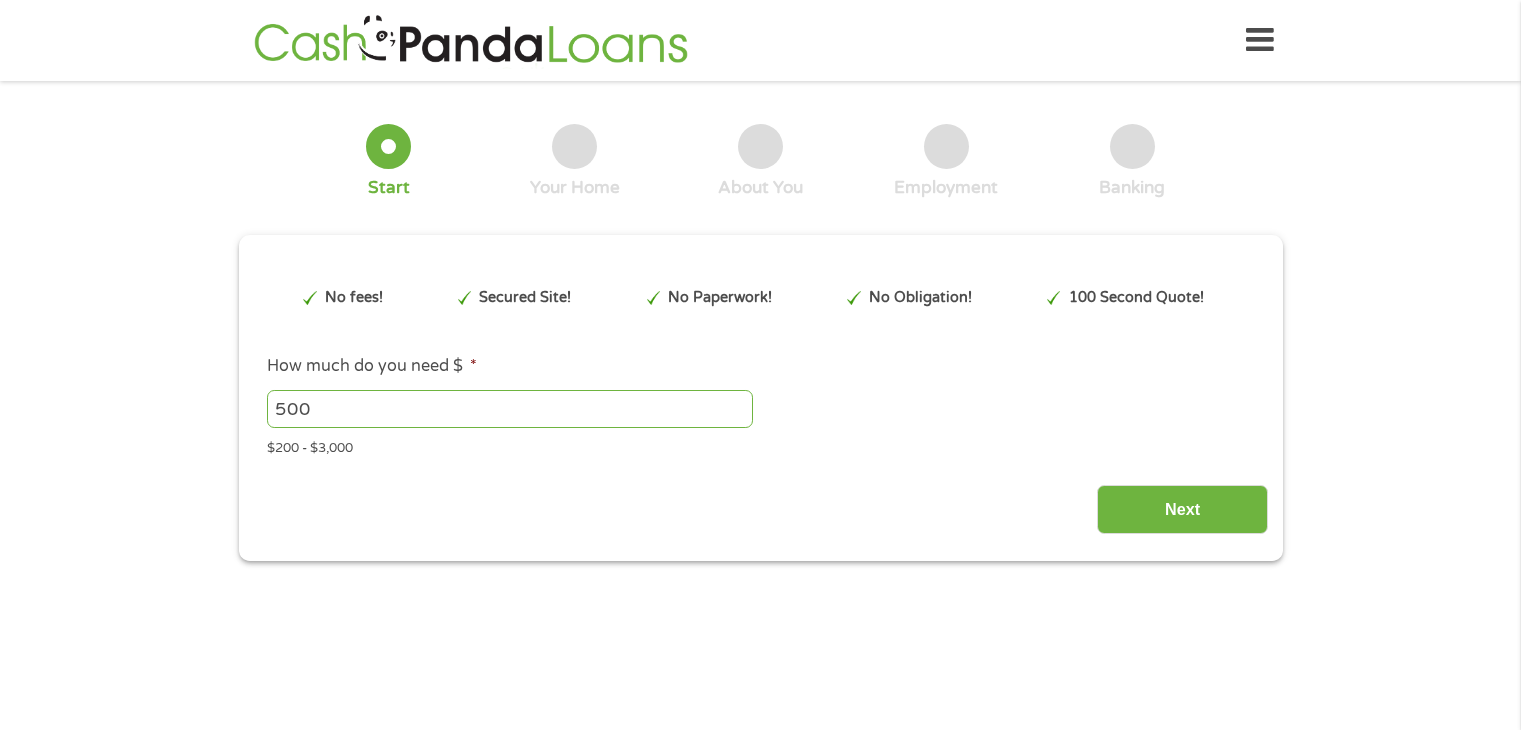 scroll, scrollTop: 0, scrollLeft: 0, axis: both 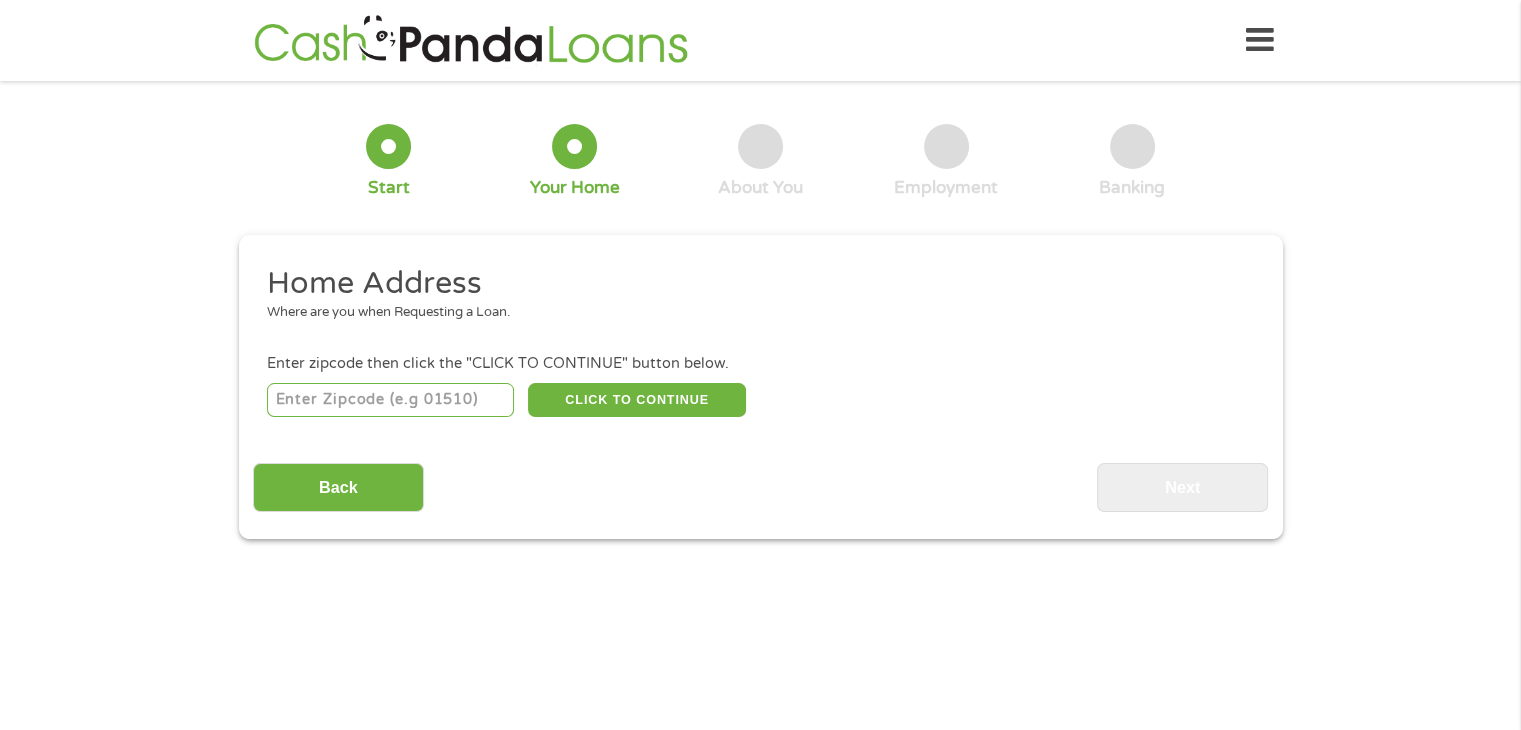 click at bounding box center (390, 400) 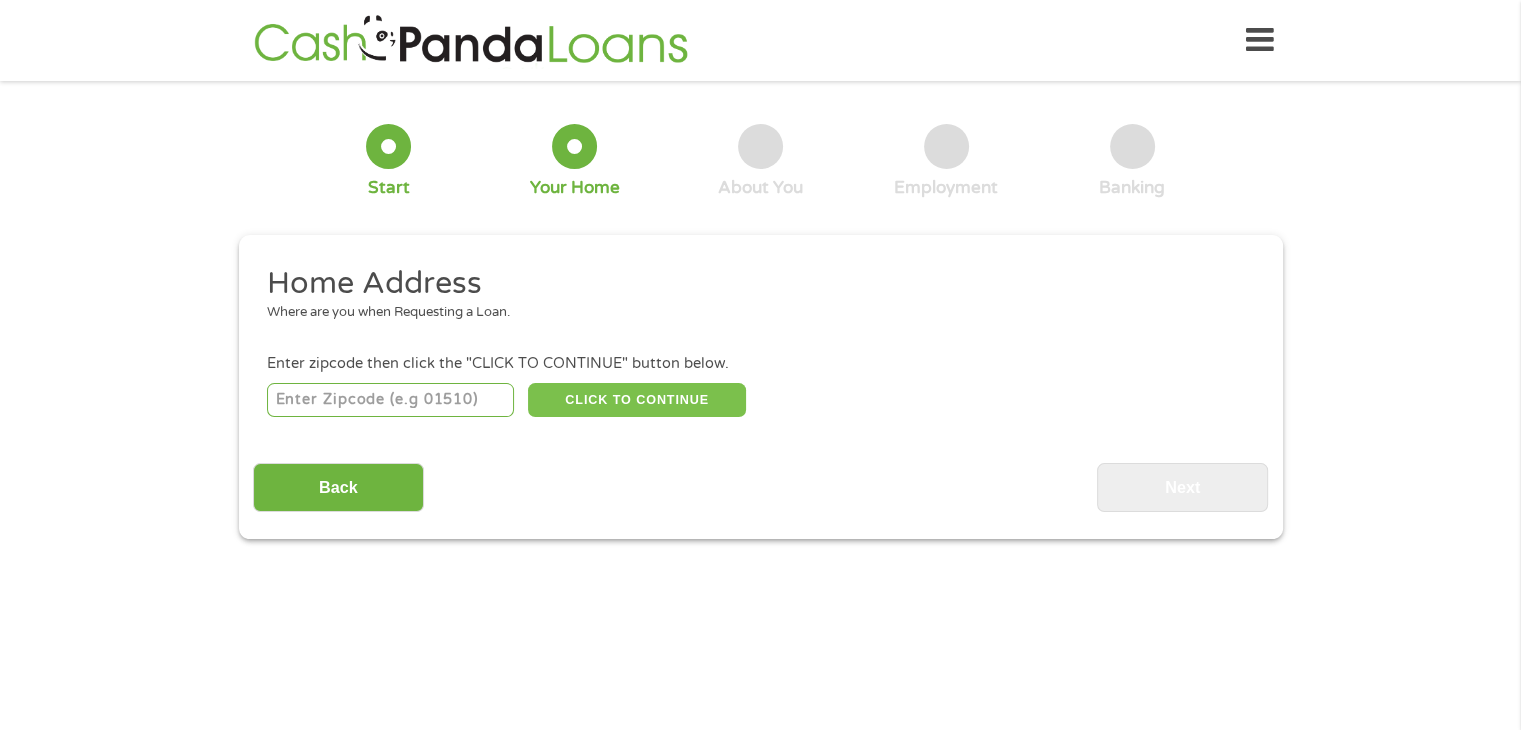 click on "CLICK TO CONTINUE" at bounding box center [637, 400] 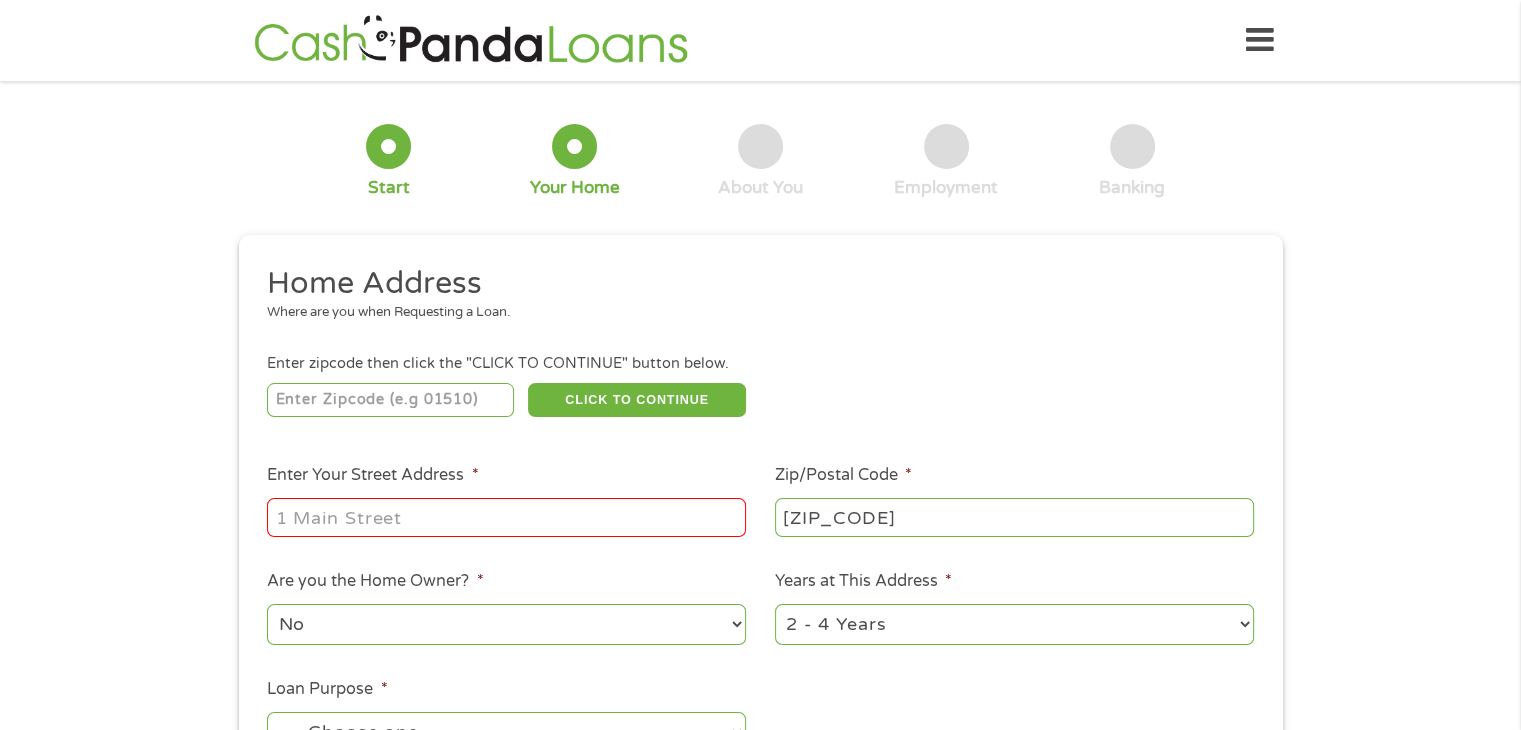 click on "Enter Your Street Address *" at bounding box center (506, 517) 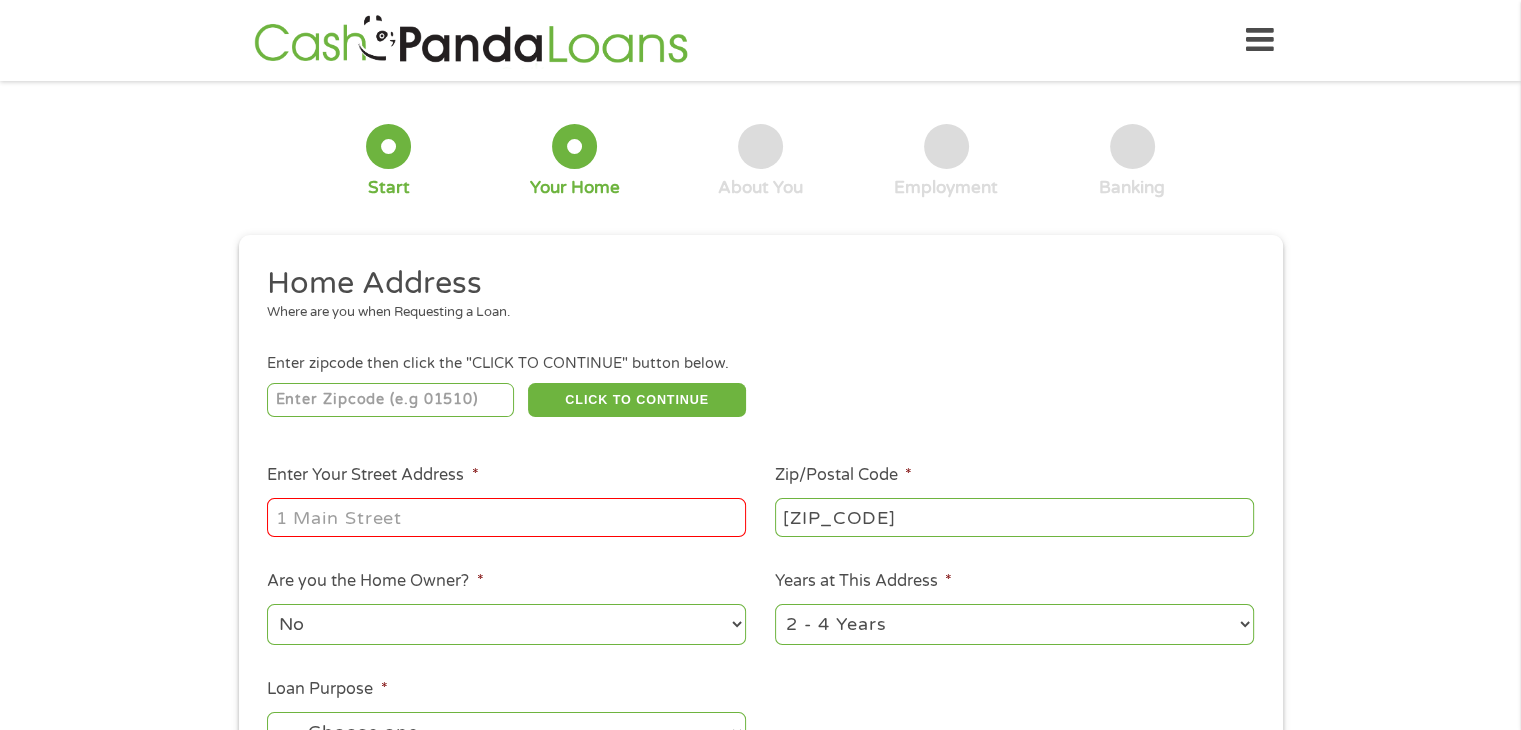 type on "8200 n laurelglen blvd apt 191; 6" 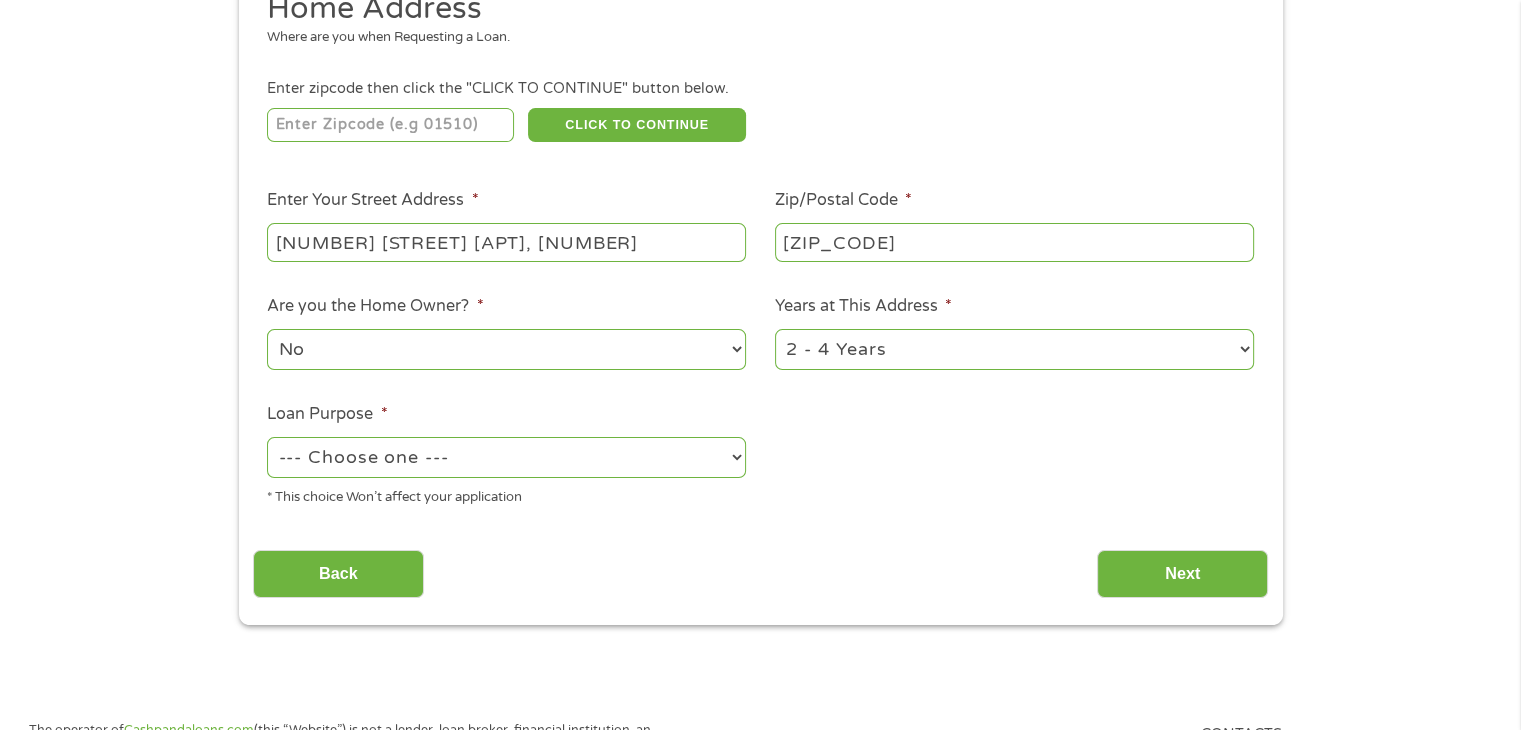 scroll, scrollTop: 276, scrollLeft: 0, axis: vertical 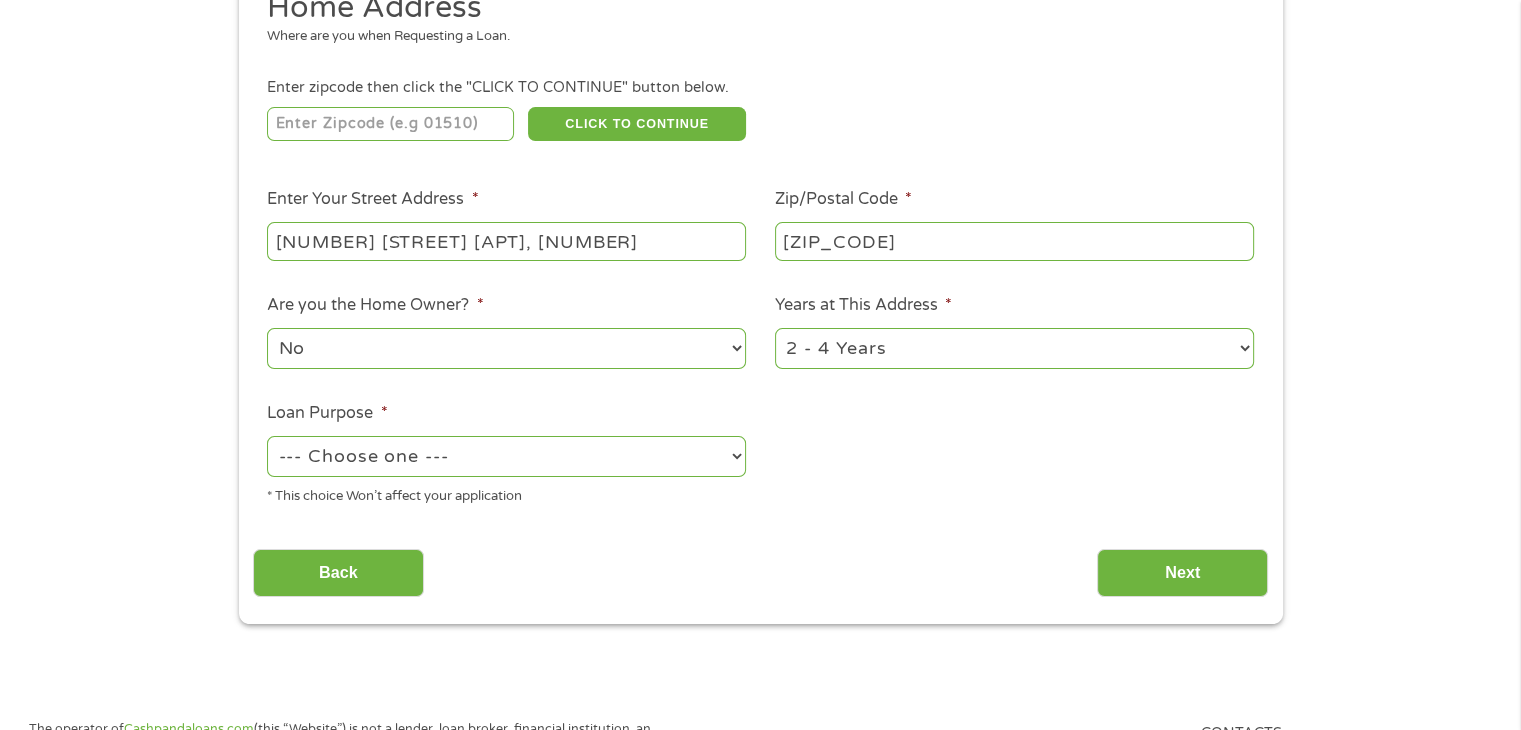 click on "--- Choose one --- Pay Bills Debt Consolidation Home Improvement Major Purchase Car Loan Short Term Cash Medical Expenses Other" at bounding box center [506, 456] 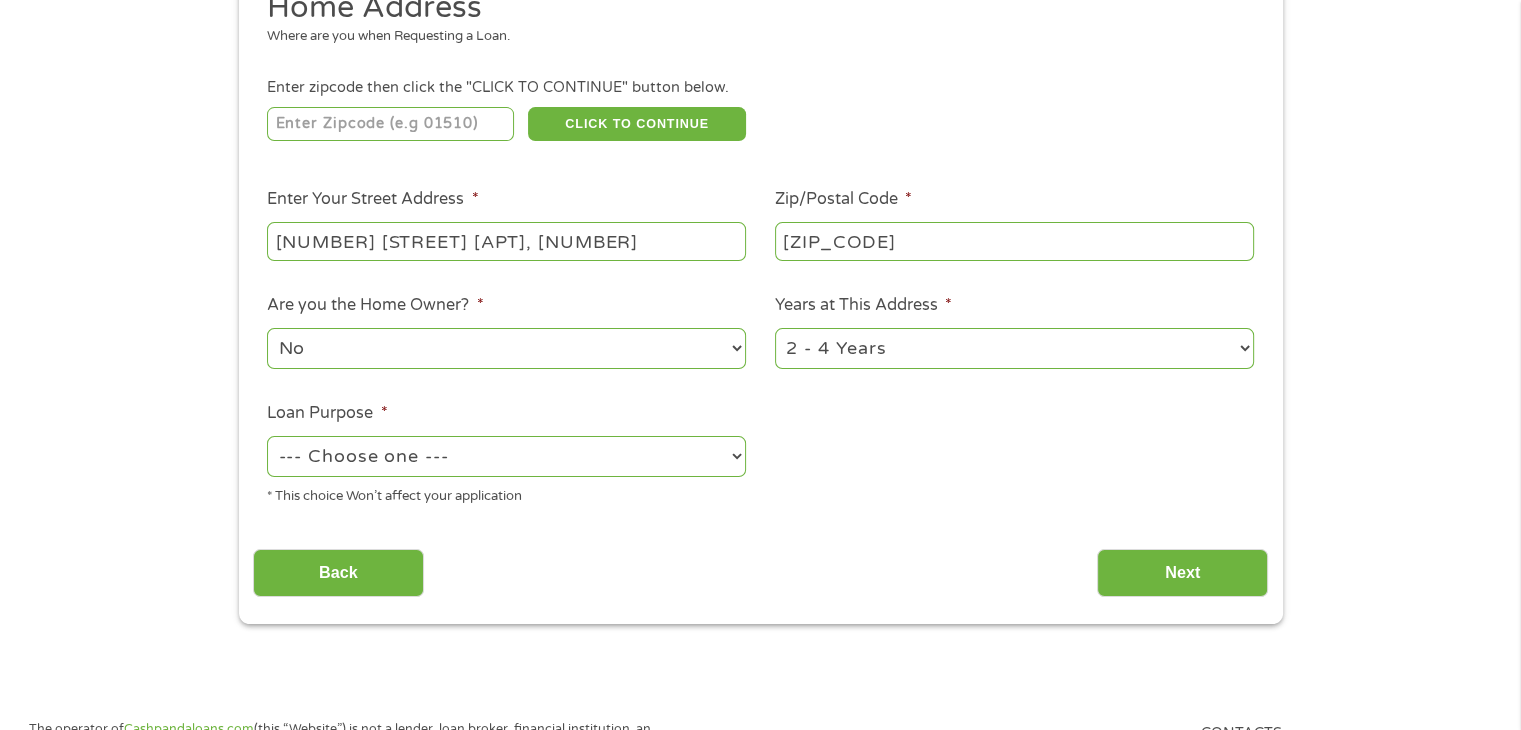 select on "paybills" 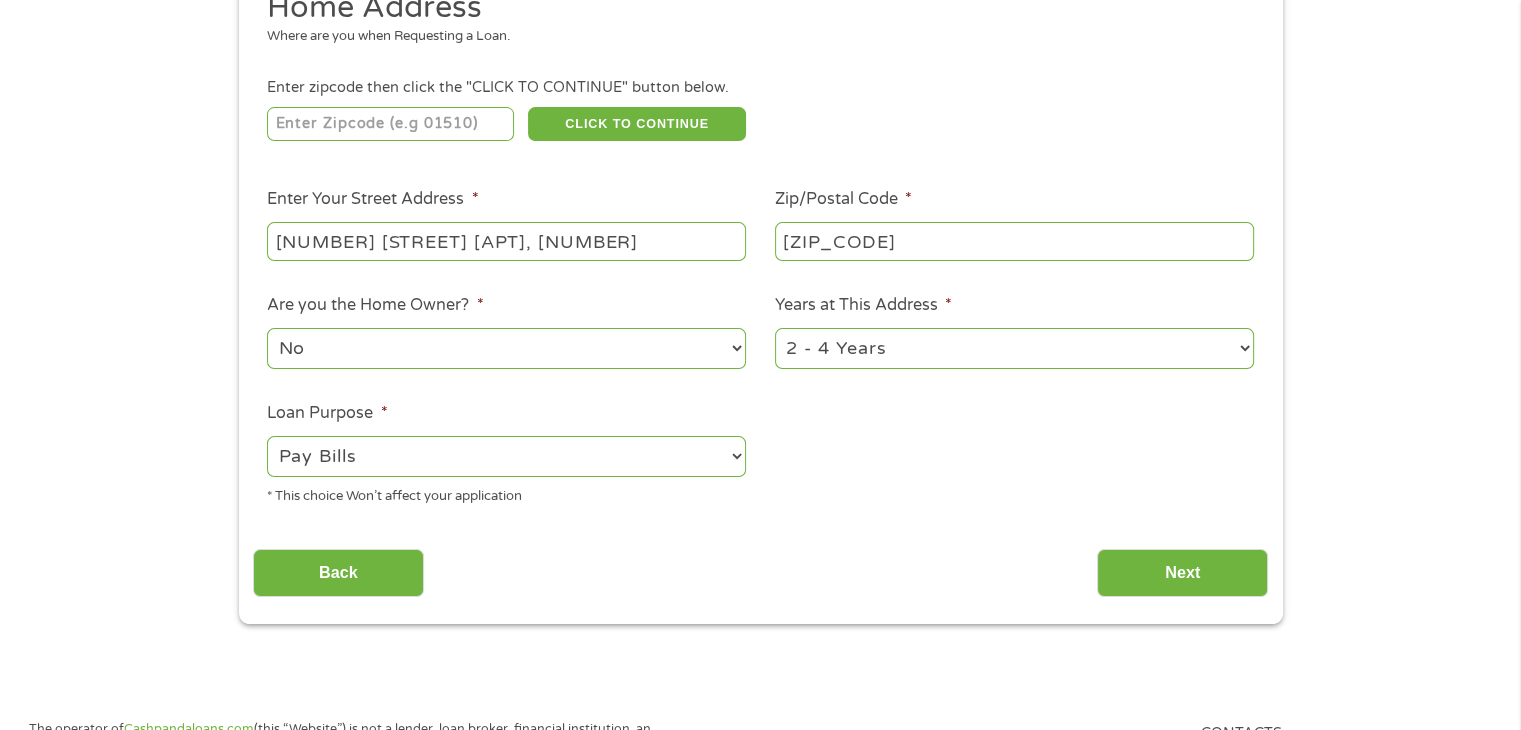 click on "--- Choose one --- Pay Bills Debt Consolidation Home Improvement Major Purchase Car Loan Short Term Cash Medical Expenses Other" at bounding box center [506, 456] 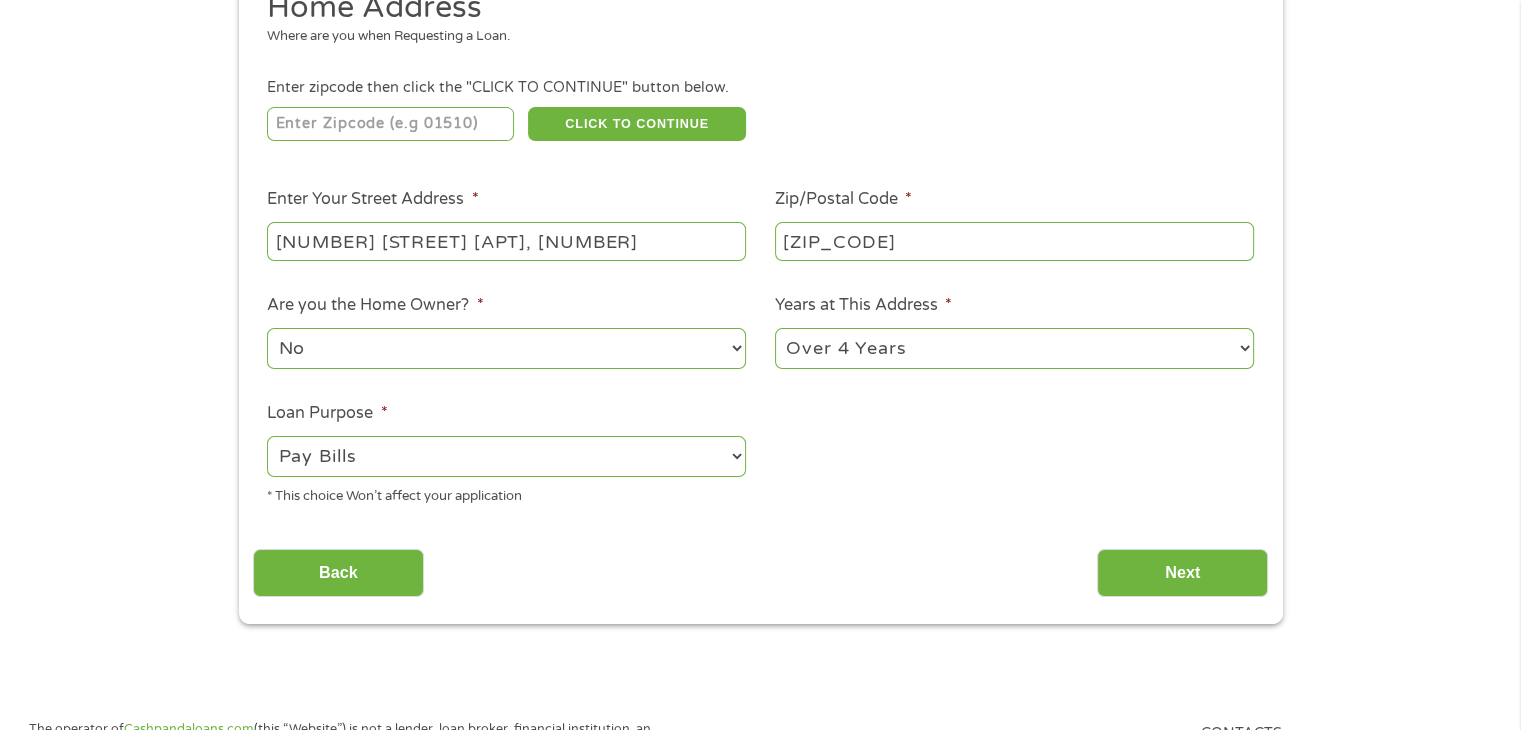 click on "1 Year or less 1 - 2 Years 2 - 4 Years Over 4 Years" at bounding box center (1014, 348) 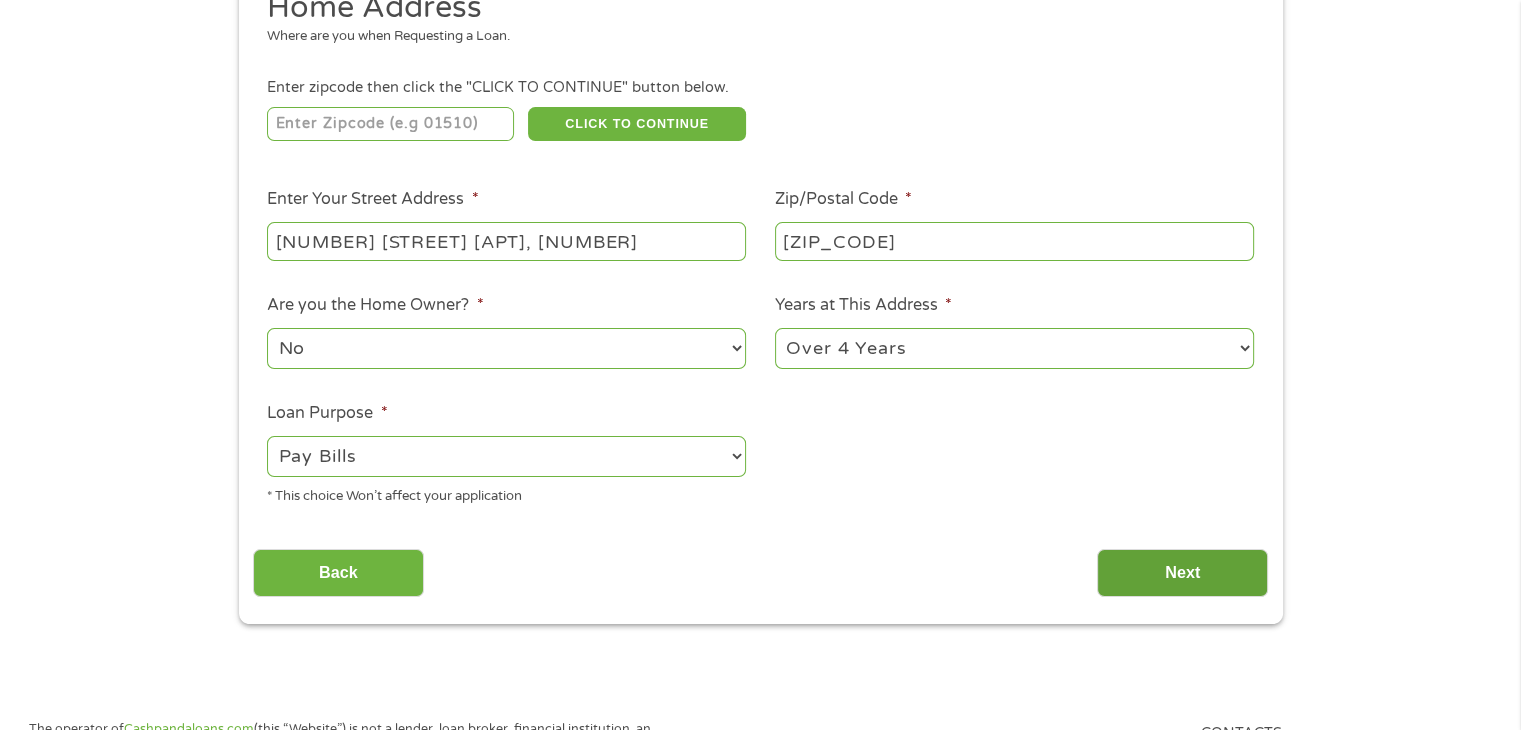 click on "Next" at bounding box center [1182, 573] 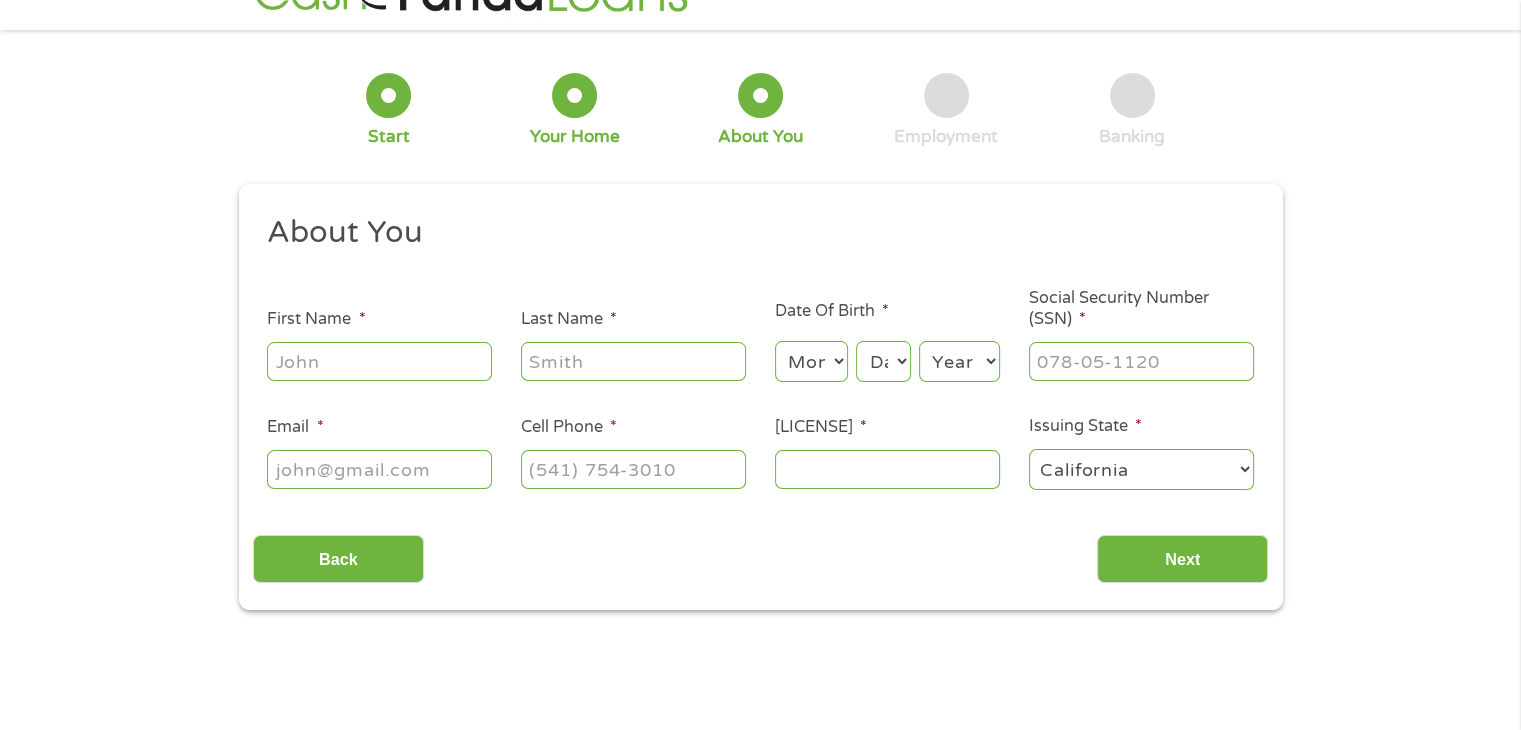 scroll, scrollTop: 0, scrollLeft: 0, axis: both 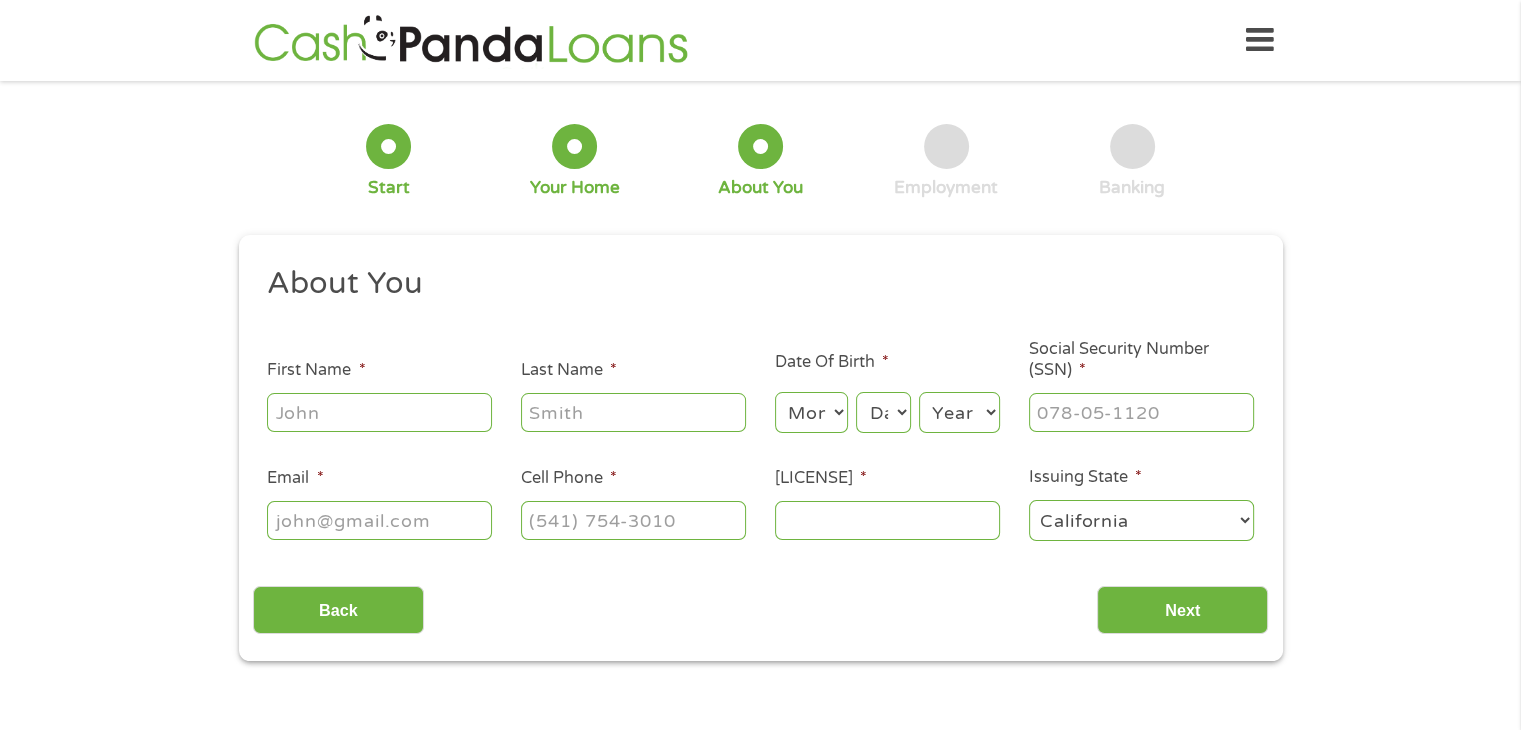 click on "First Name *" at bounding box center (379, 412) 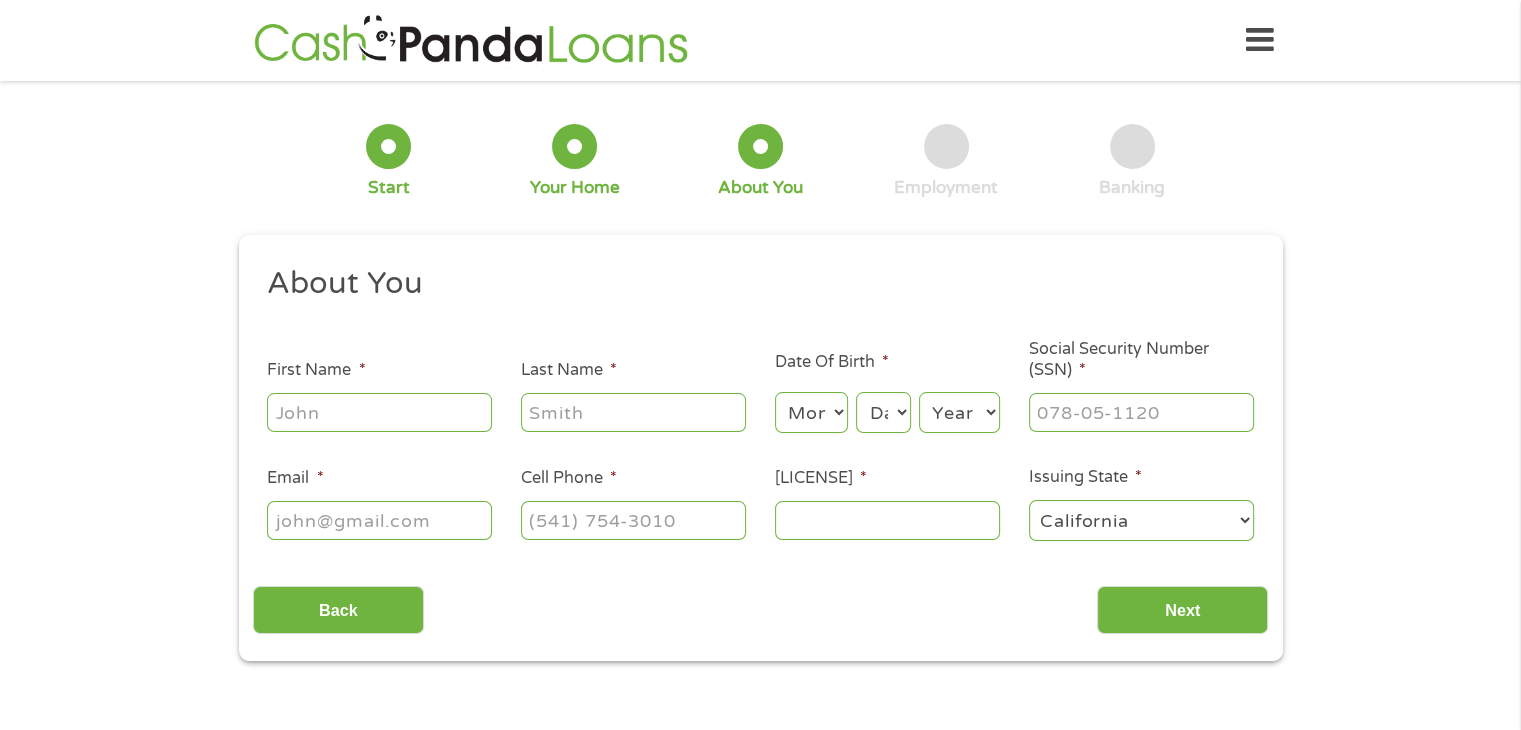 type on "Ashleigh" 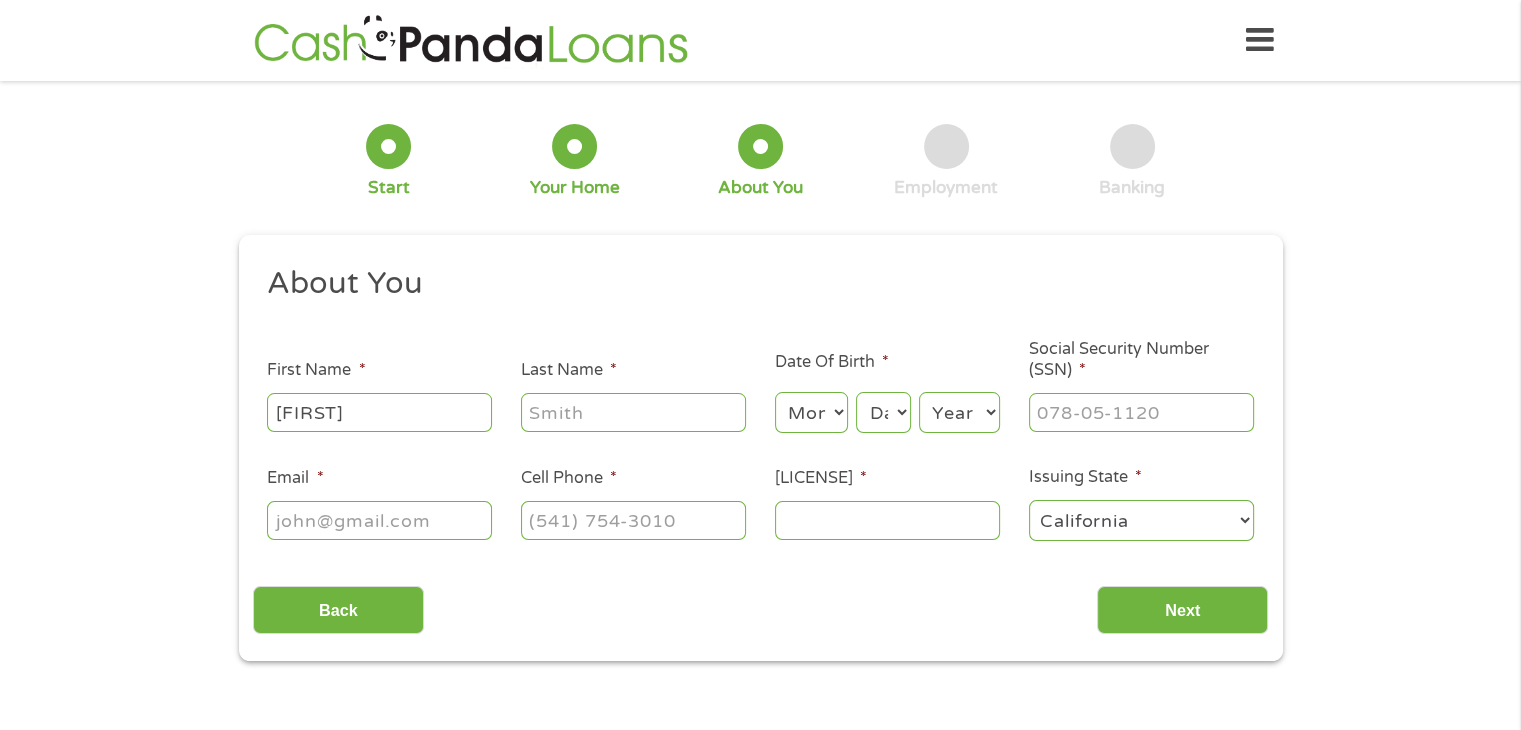 type on "Slone" 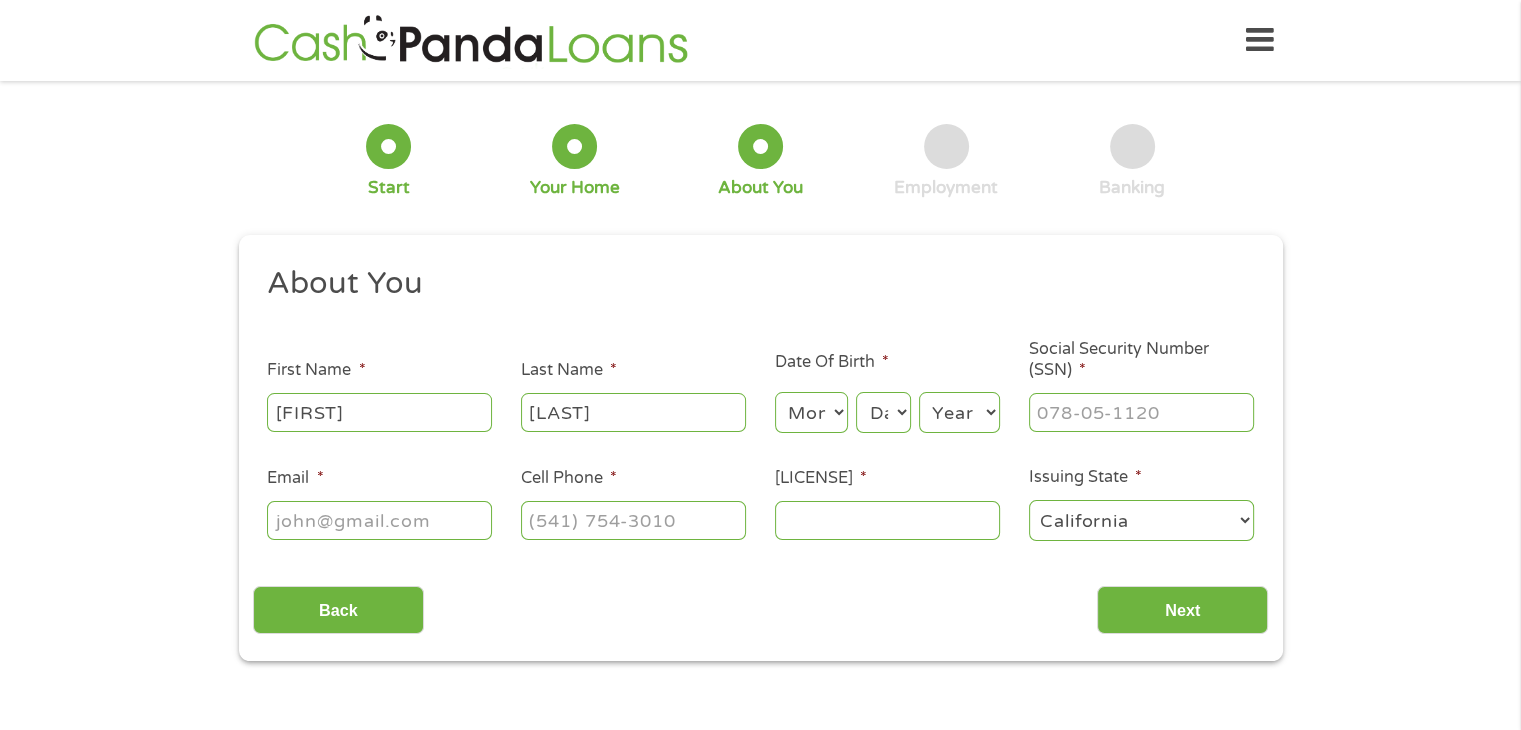 type on "ashleighmarieslone@gmail.com" 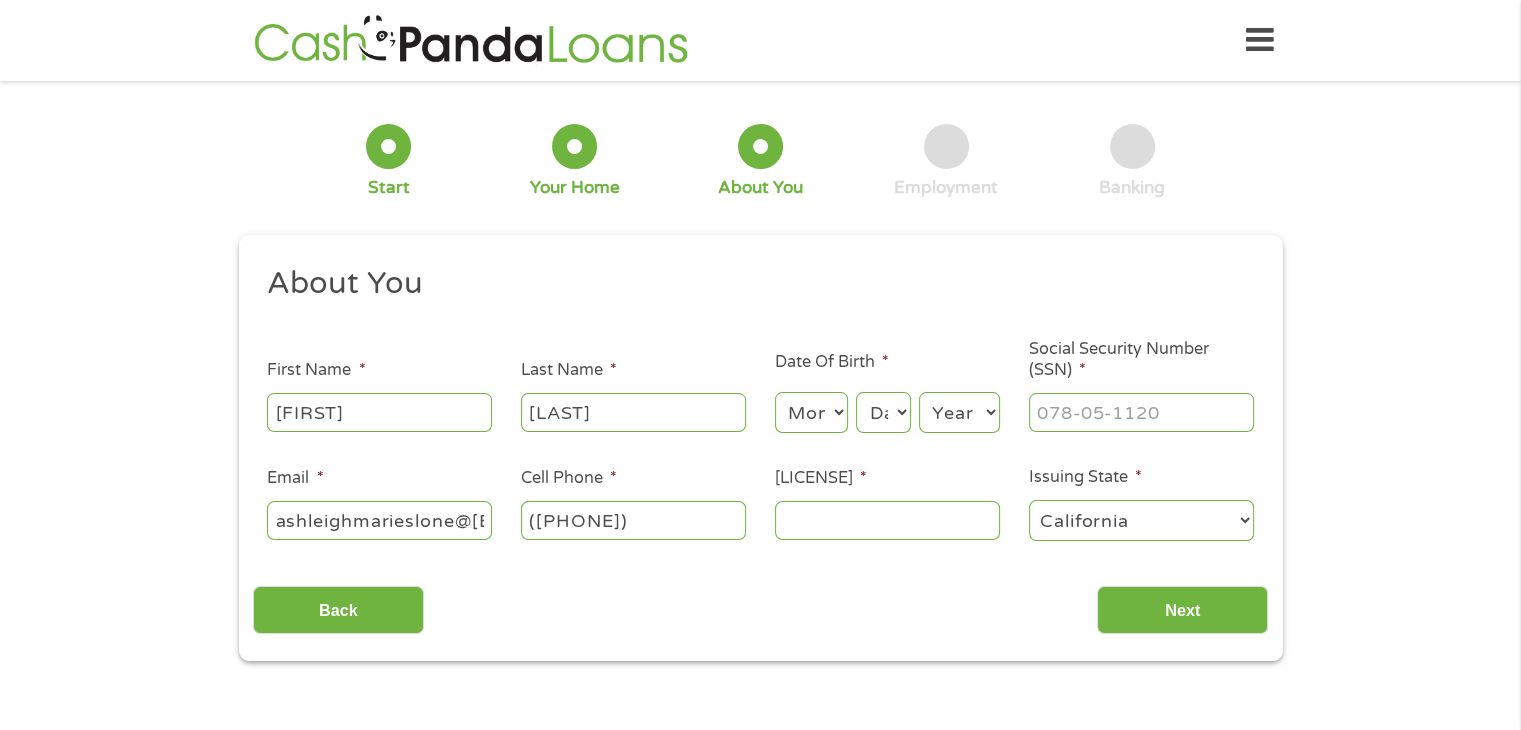 click on "(661) 241-3990" at bounding box center [633, 520] 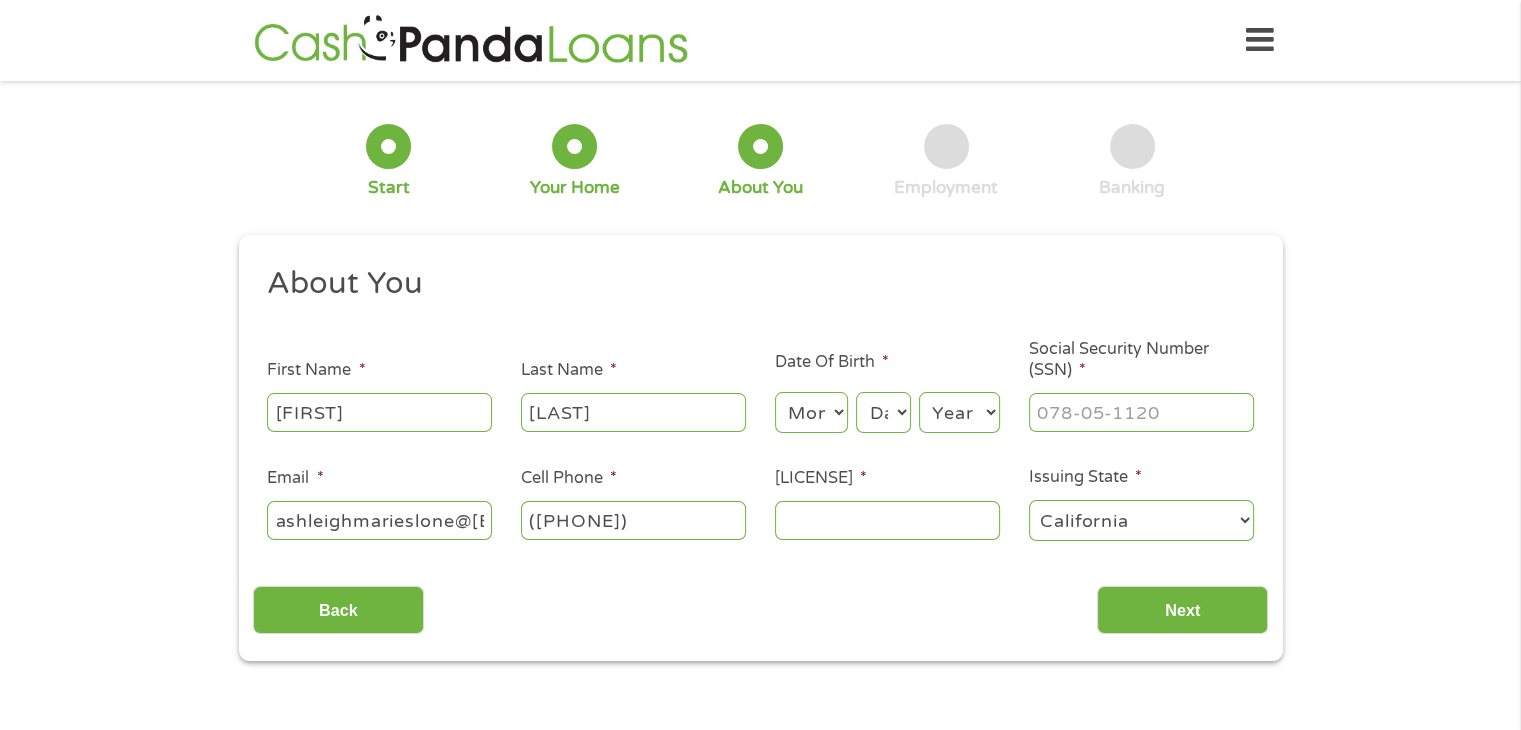 type on "(661) 529-5172" 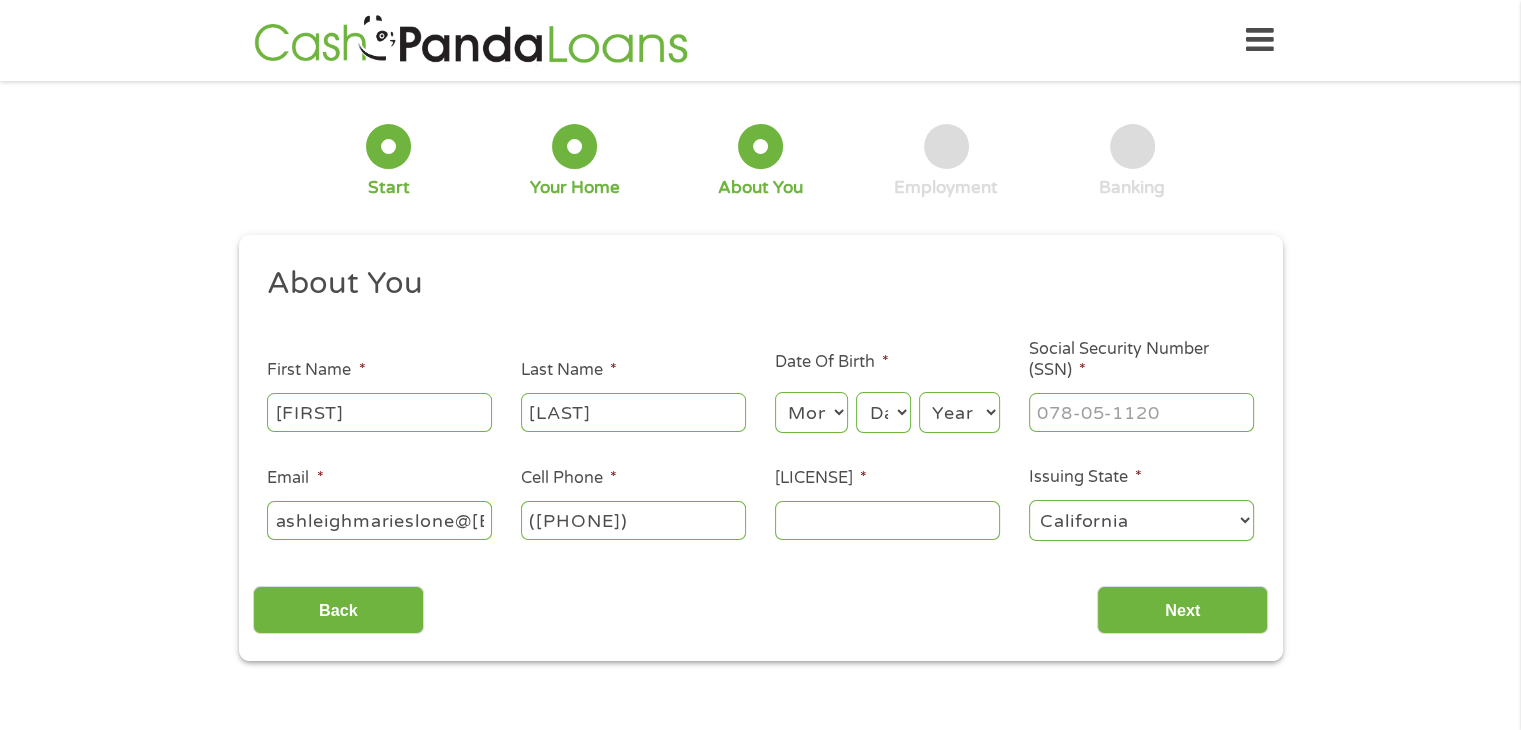 click on "Driver License Number *" at bounding box center [887, 520] 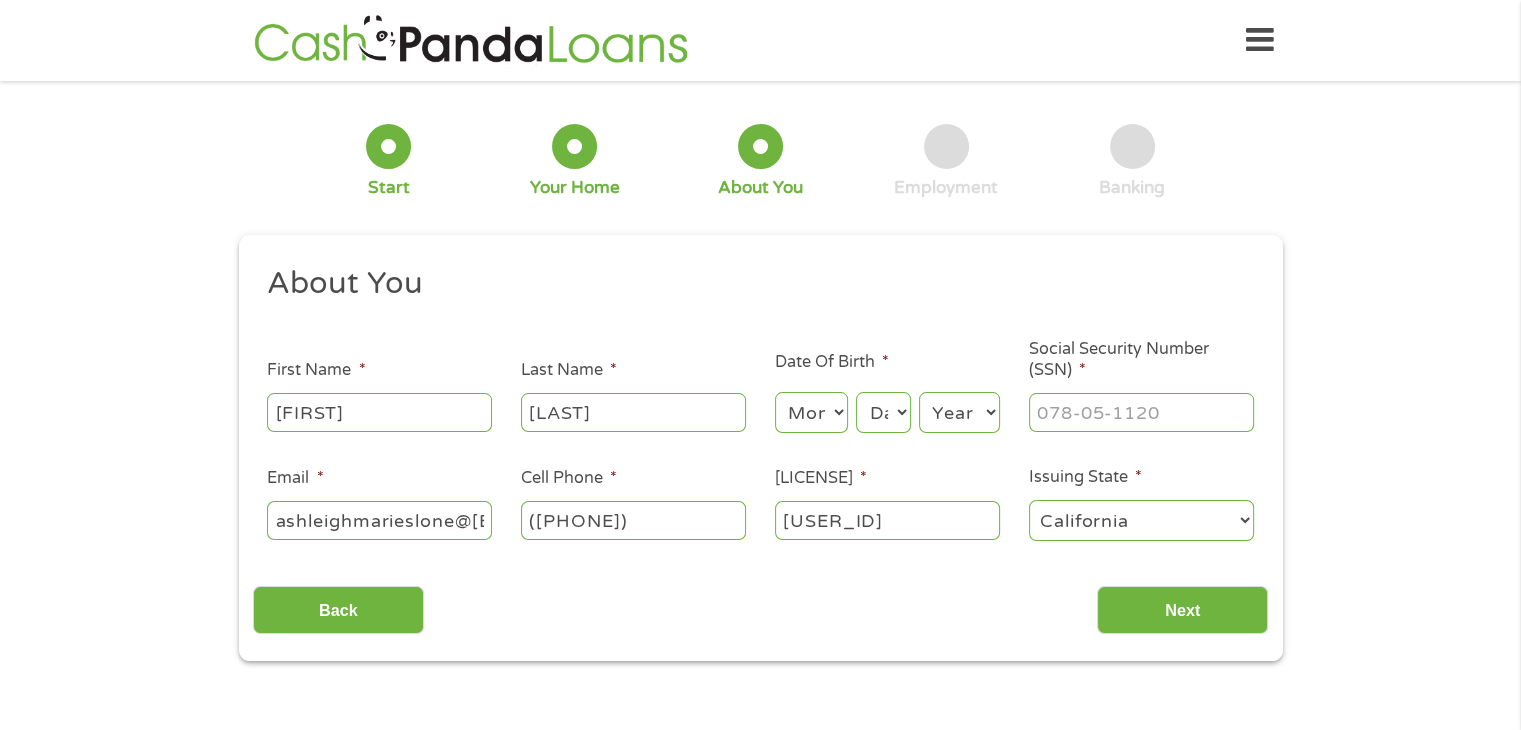 type on "y5535421" 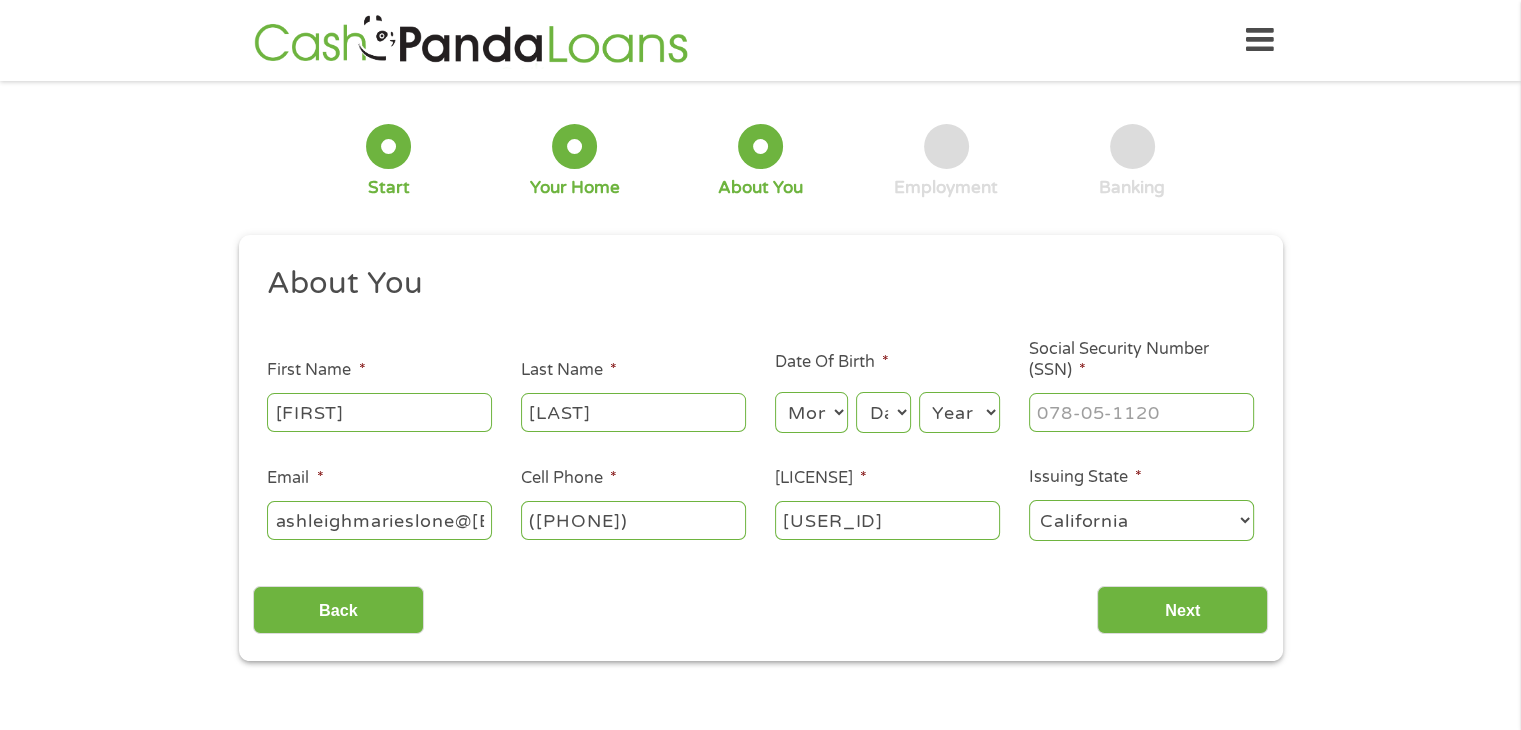 select on "6" 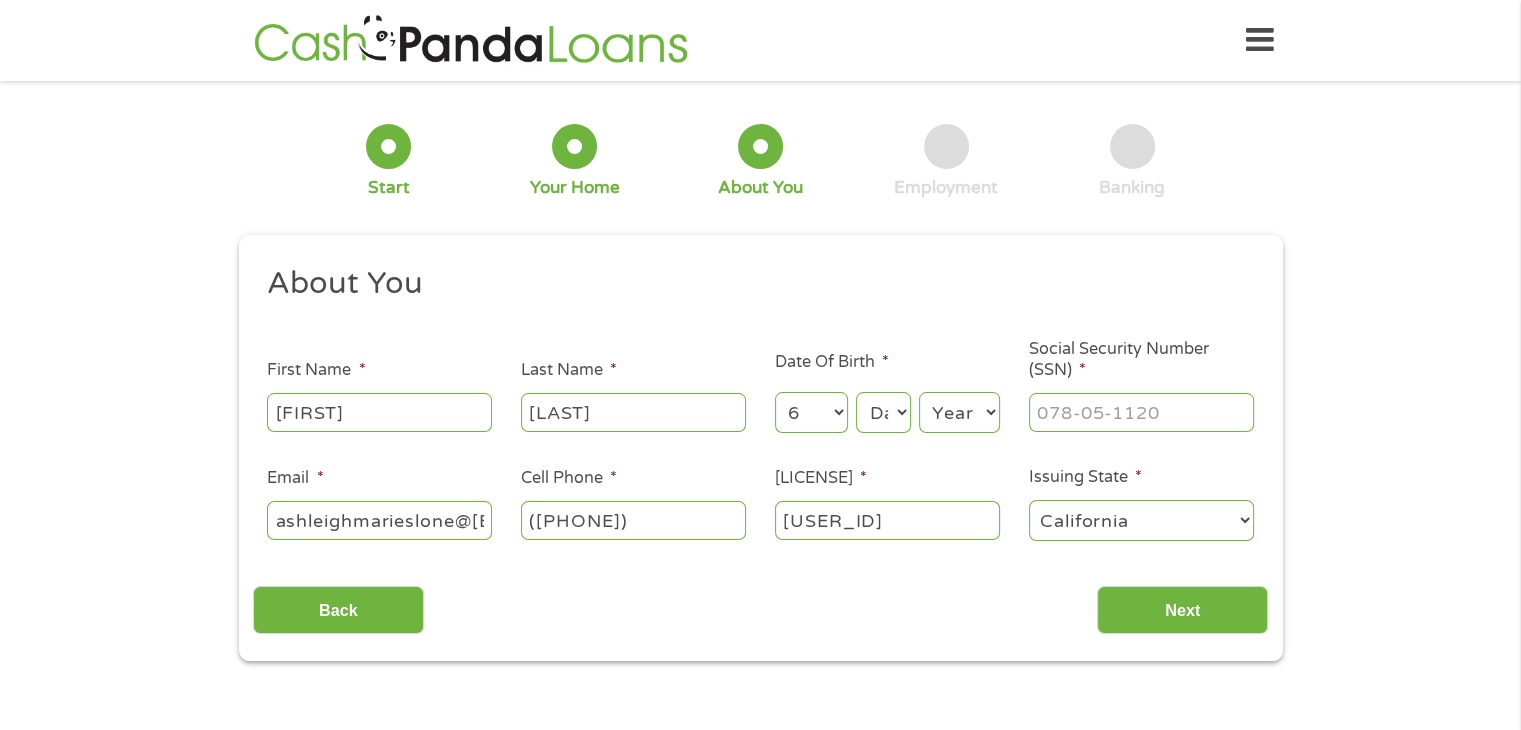 click on "Month 1 2 3 4 5 6 7 8 9 10 11 12" at bounding box center (811, 412) 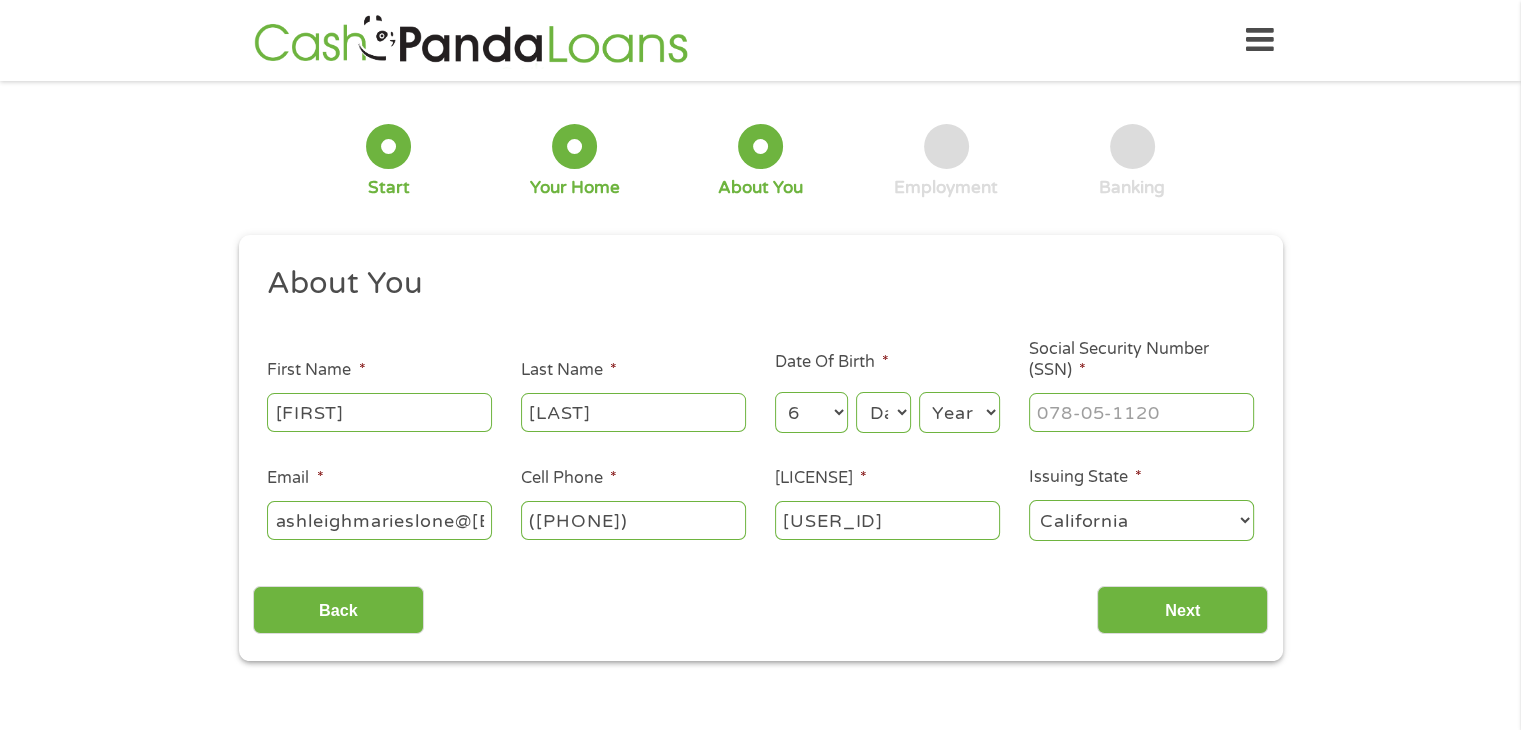 select on "28" 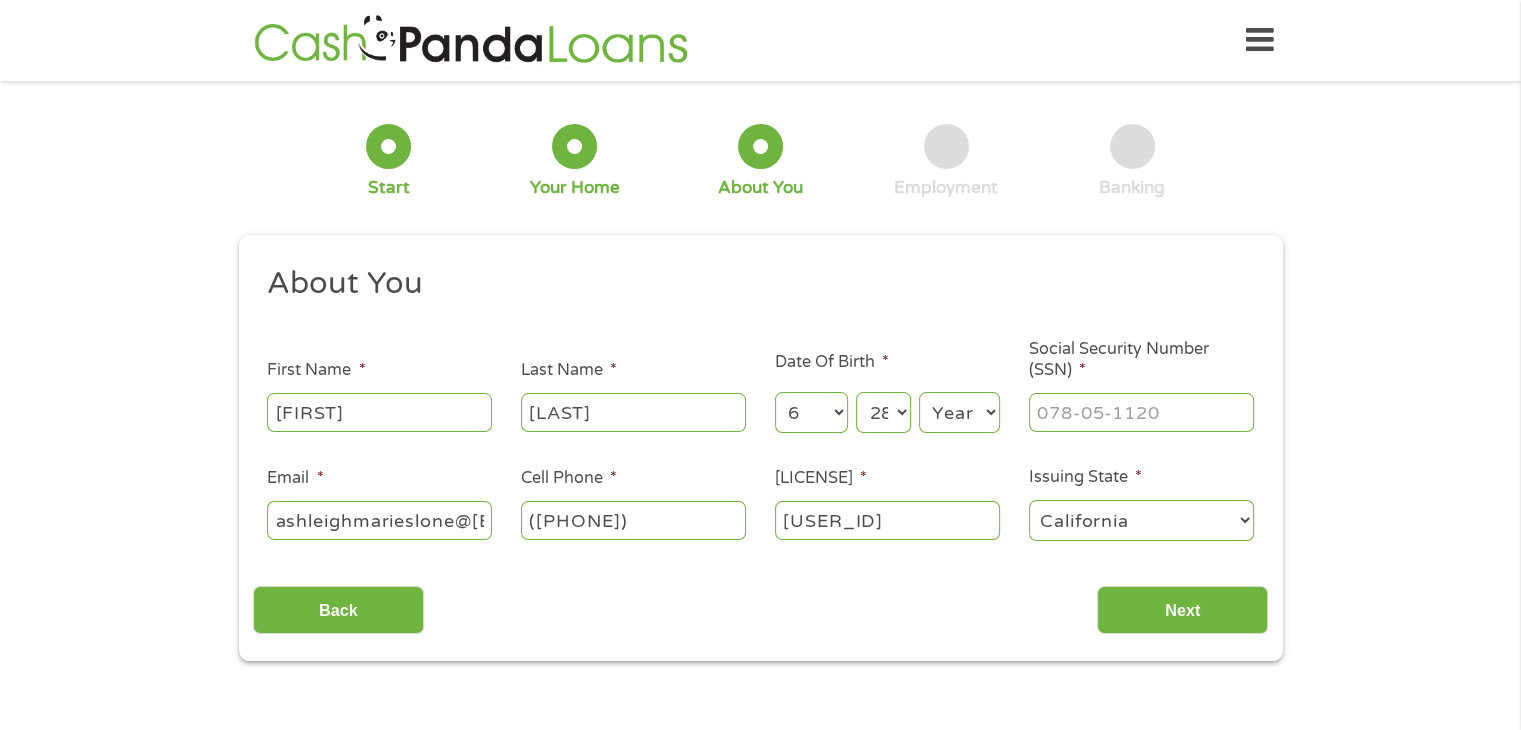 click on "Day 1 2 3 4 5 6 7 8 9 10 11 12 13 14 15 16 17 18 19 20 21 22 23 24 25 26 27 28 29 30 31" at bounding box center [883, 412] 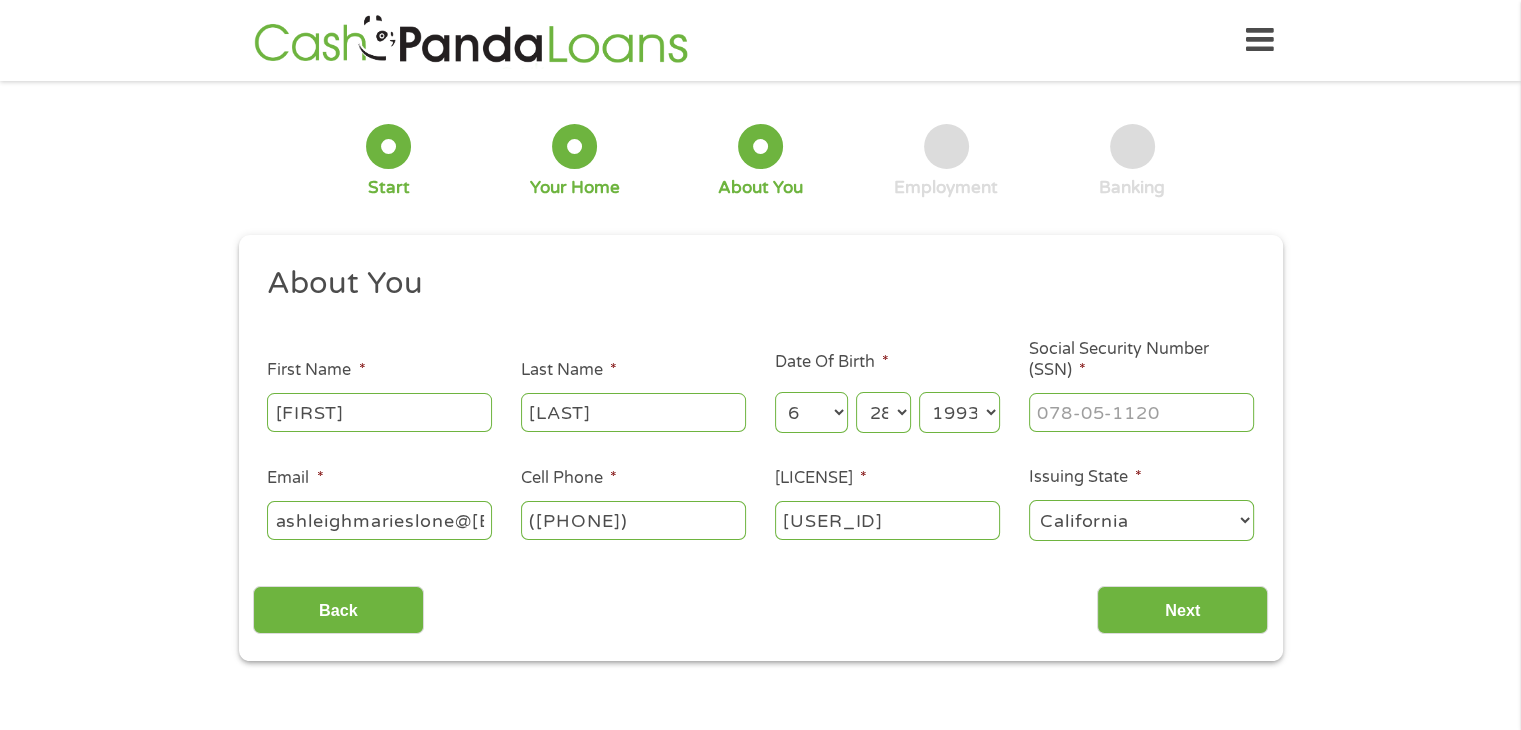 click on "Year 2007 2006 2005 2004 2003 2002 2001 2000 1999 1998 1997 1996 1995 1994 1993 1992 1991 1990 1989 1988 1987 1986 1985 1984 1983 1982 1981 1980 1979 1978 1977 1976 1975 1974 1973 1972 1971 1970 1969 1968 1967 1966 1965 1964 1963 1962 1961 1960 1959 1958 1957 1956 1955 1954 1953 1952 1951 1950 1949 1948 1947 1946 1945 1944 1943 1942 1941 1940 1939 1938 1937 1936 1935 1934 1933 1932 1931 1930 1929 1928 1927 1926 1925 1924 1923 1922 1921 1920" at bounding box center [959, 412] 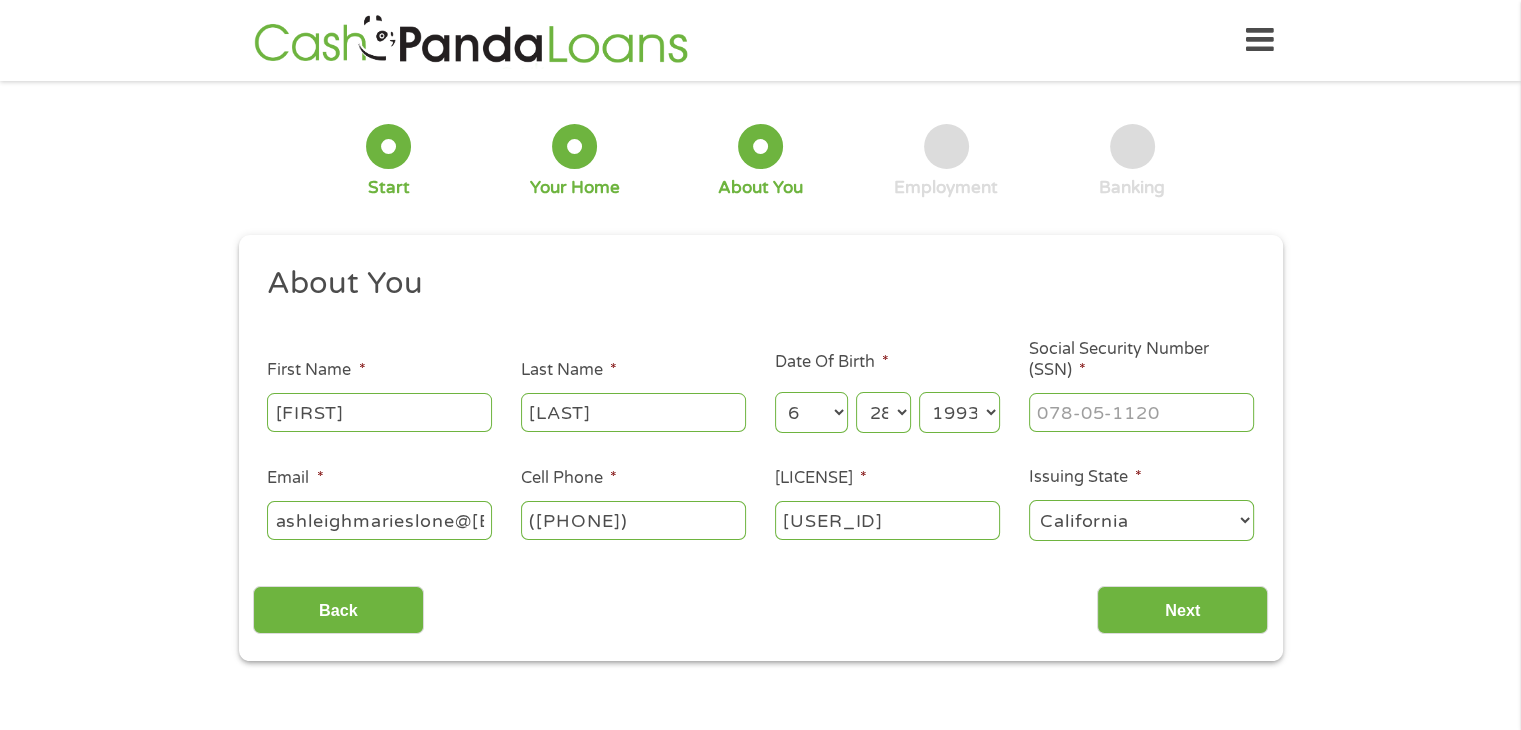 click on "Year 2007 2006 2005 2004 2003 2002 2001 2000 1999 1998 1997 1996 1995 1994 1993 1992 1991 1990 1989 1988 1987 1986 1985 1984 1983 1982 1981 1980 1979 1978 1977 1976 1975 1974 1973 1972 1971 1970 1969 1968 1967 1966 1965 1964 1963 1962 1961 1960 1959 1958 1957 1956 1955 1954 1953 1952 1951 1950 1949 1948 1947 1946 1945 1944 1943 1942 1941 1940 1939 1938 1937 1936 1935 1934 1933 1932 1931 1930 1929 1928 1927 1926 1925 1924 1923 1922 1921 1920" at bounding box center (959, 412) 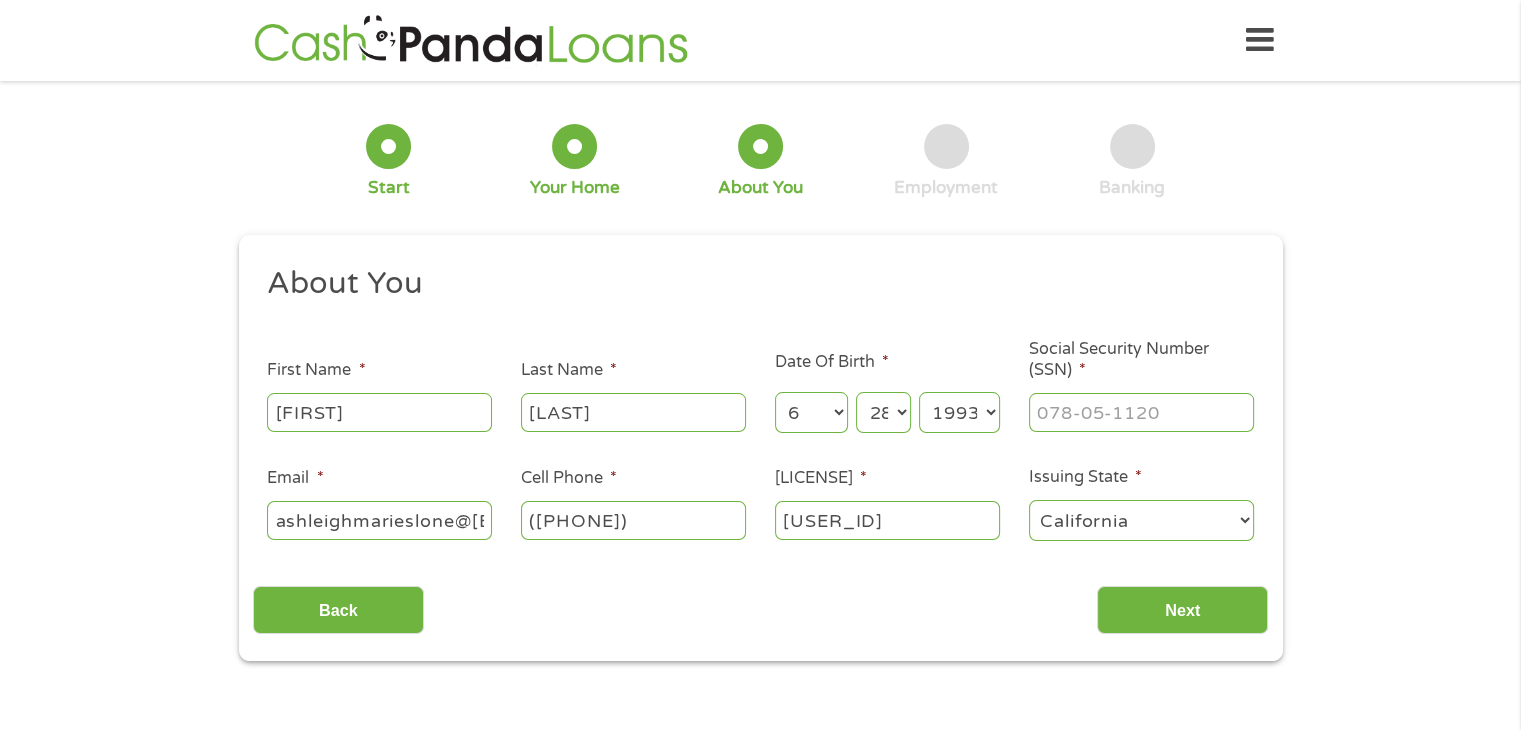 select on "1994" 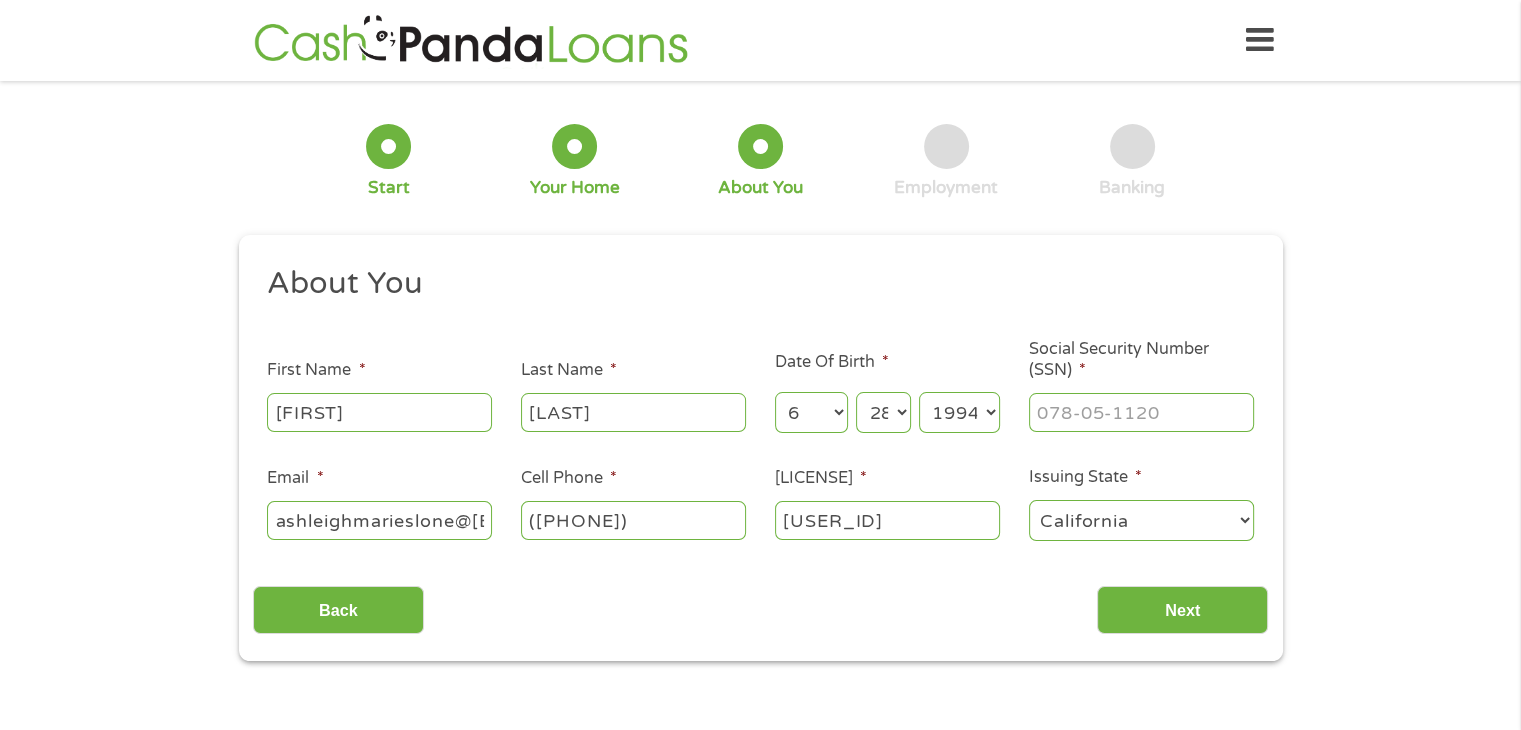 click on "Year 2007 2006 2005 2004 2003 2002 2001 2000 1999 1998 1997 1996 1995 1994 1993 1992 1991 1990 1989 1988 1987 1986 1985 1984 1983 1982 1981 1980 1979 1978 1977 1976 1975 1974 1973 1972 1971 1970 1969 1968 1967 1966 1965 1964 1963 1962 1961 1960 1959 1958 1957 1956 1955 1954 1953 1952 1951 1950 1949 1948 1947 1946 1945 1944 1943 1942 1941 1940 1939 1938 1937 1936 1935 1934 1933 1932 1931 1930 1929 1928 1927 1926 1925 1924 1923 1922 1921 1920" at bounding box center [959, 412] 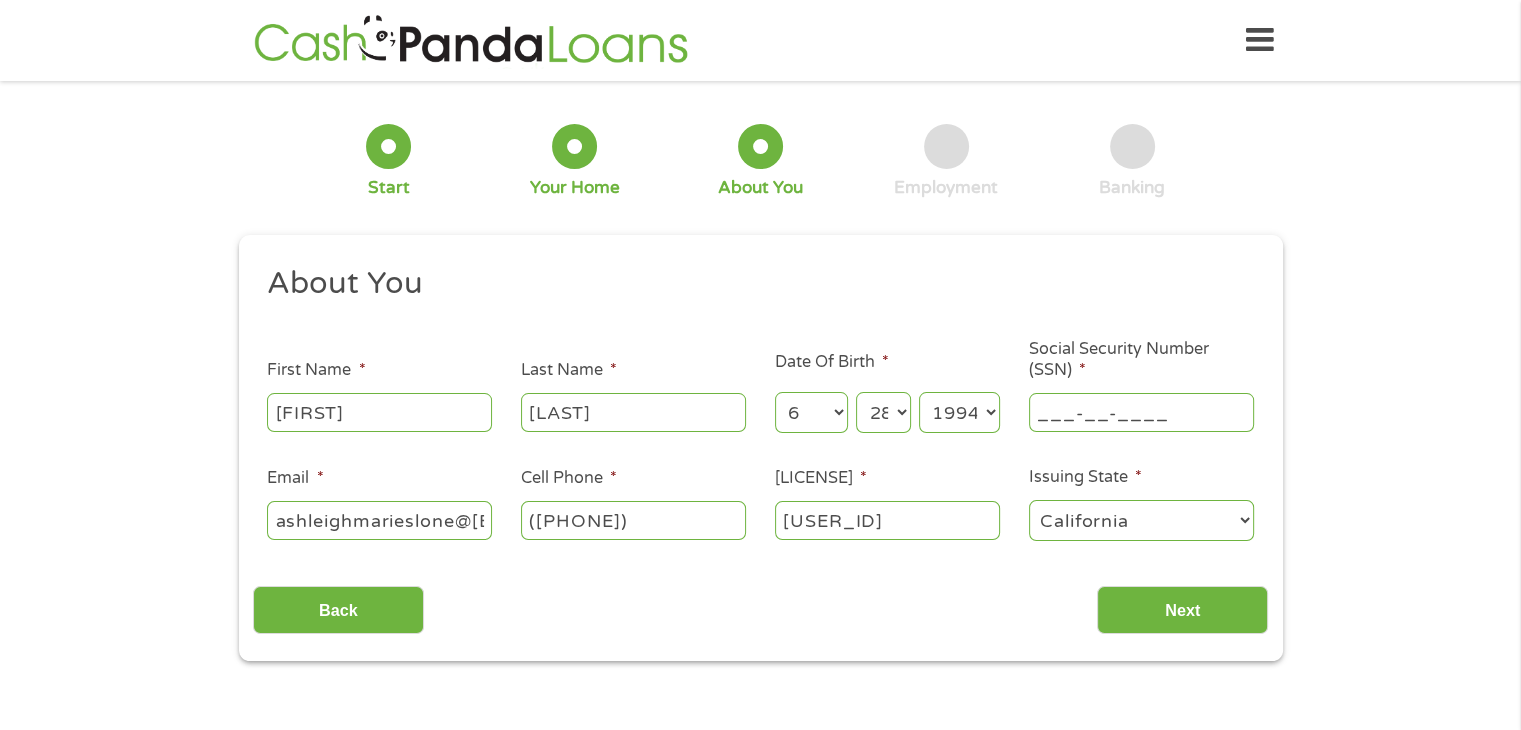 click on "___-__-____" at bounding box center [1141, 412] 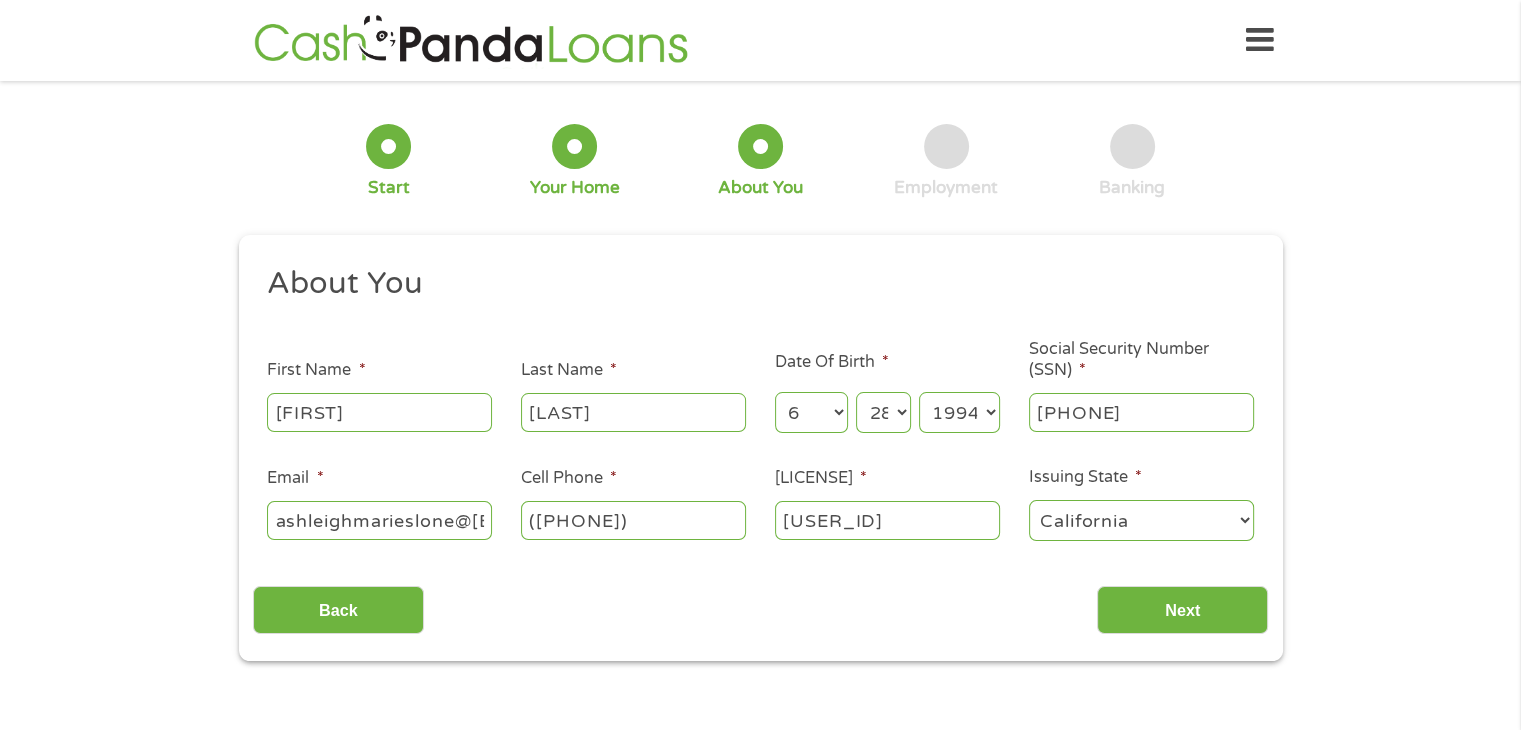 type on "222-84-8712" 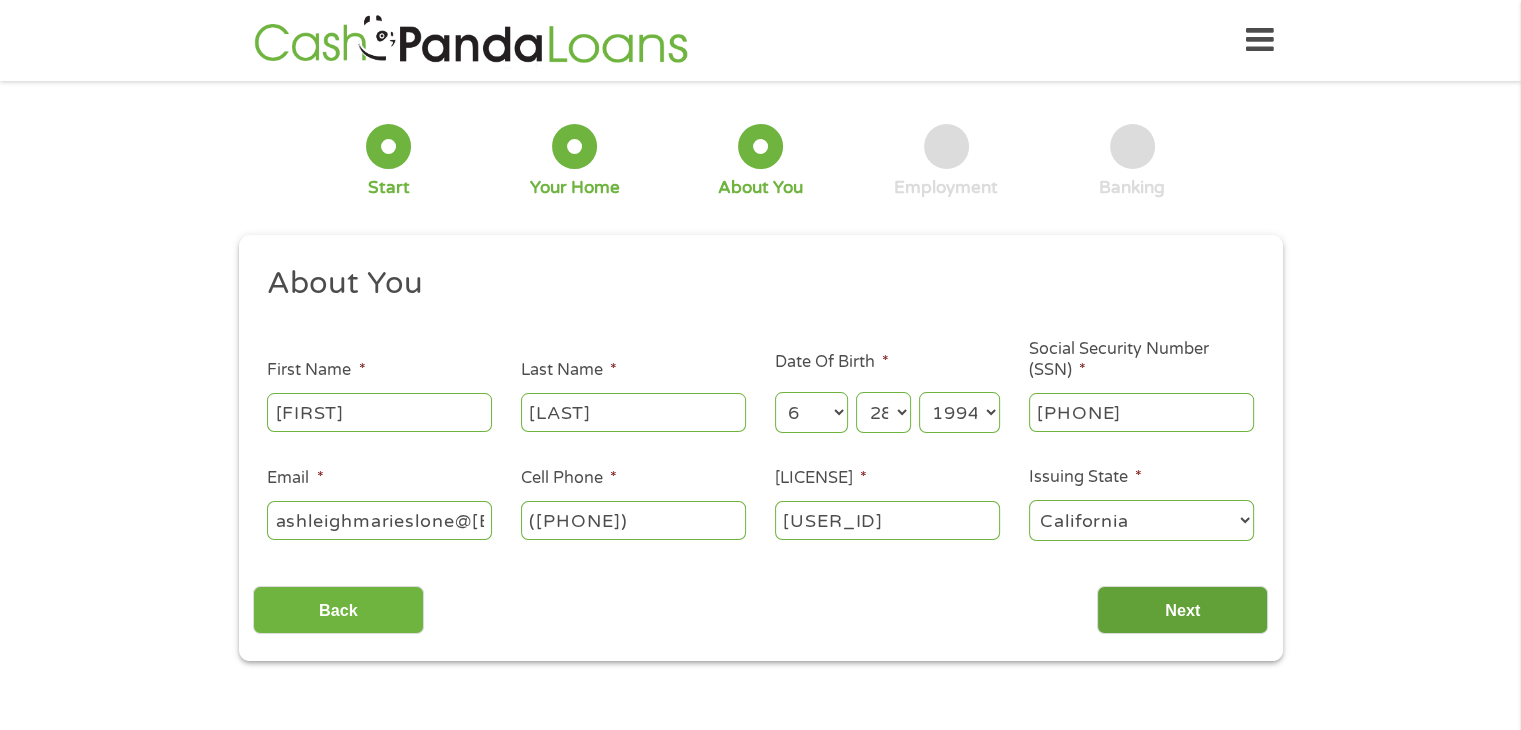 click on "Next" at bounding box center [1182, 610] 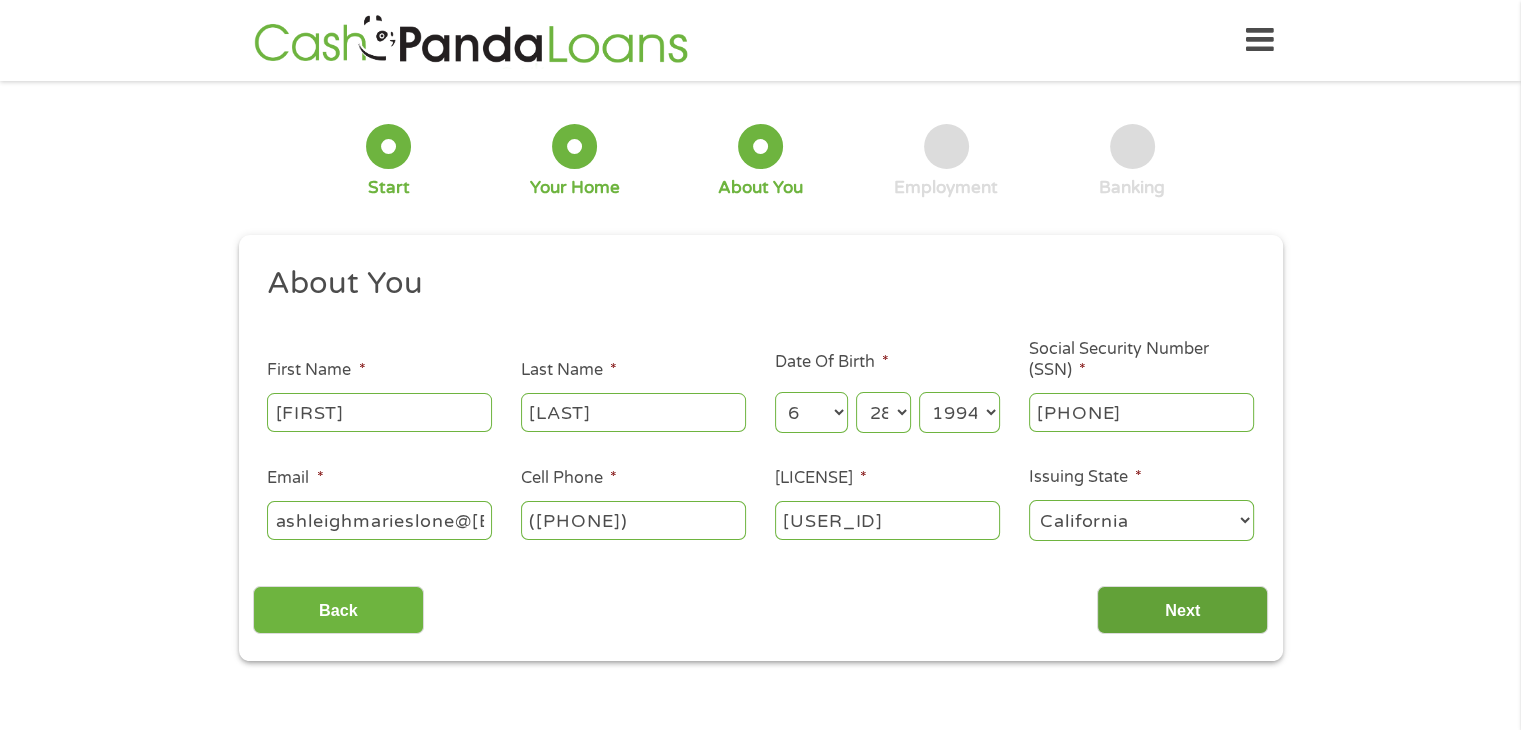scroll, scrollTop: 8, scrollLeft: 8, axis: both 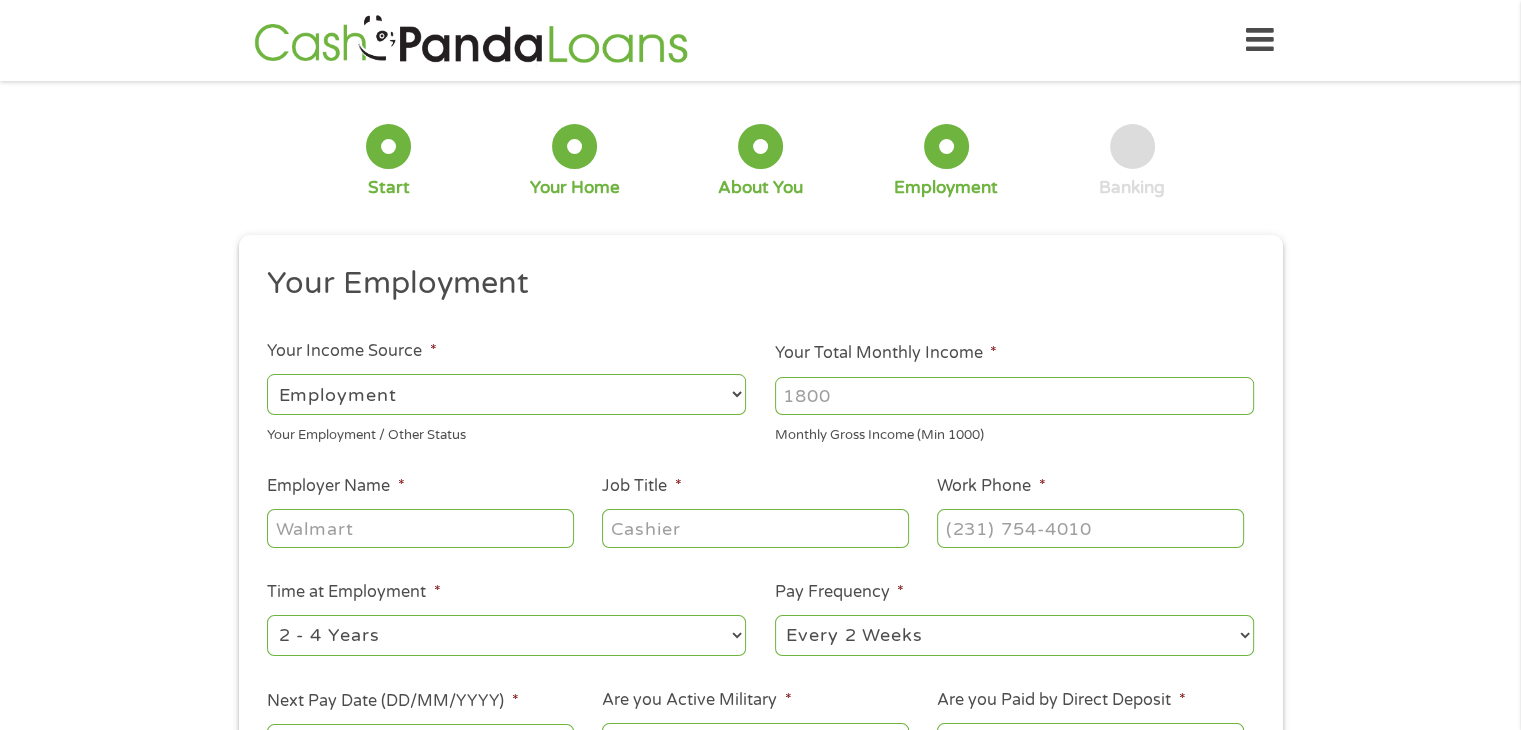 click on "Your Total Monthly Income *" at bounding box center (1014, 396) 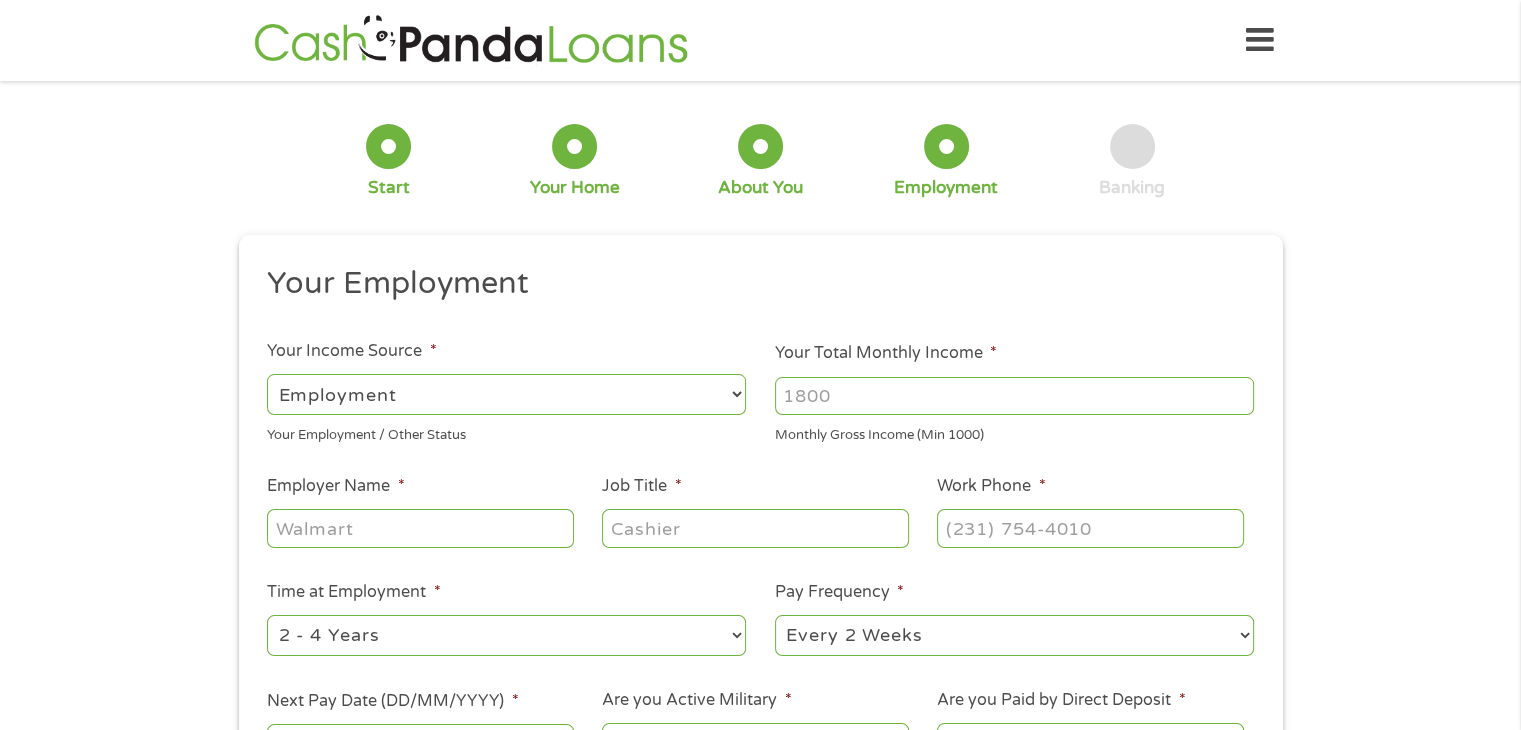 click on "Employer Name *" at bounding box center (420, 528) 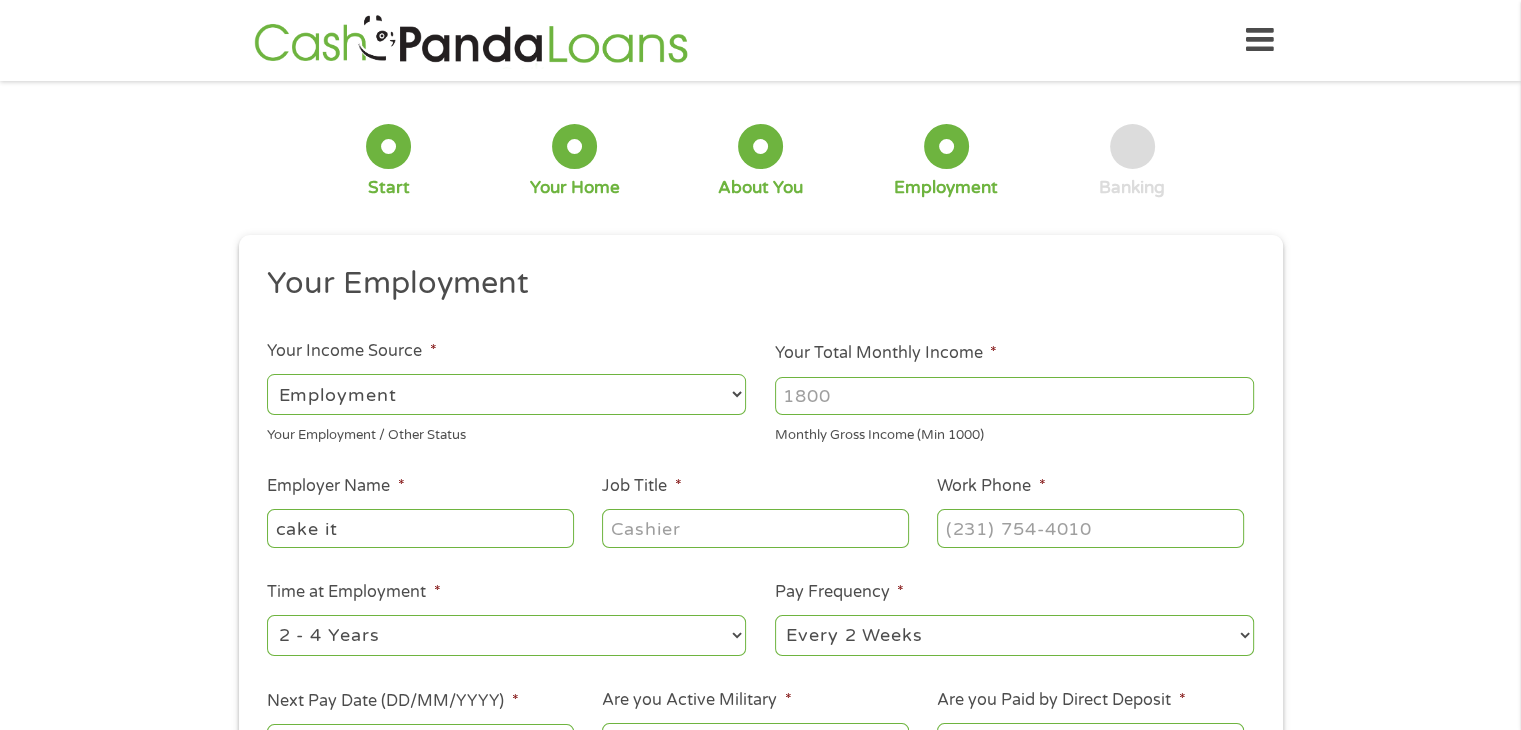 type on "cake it" 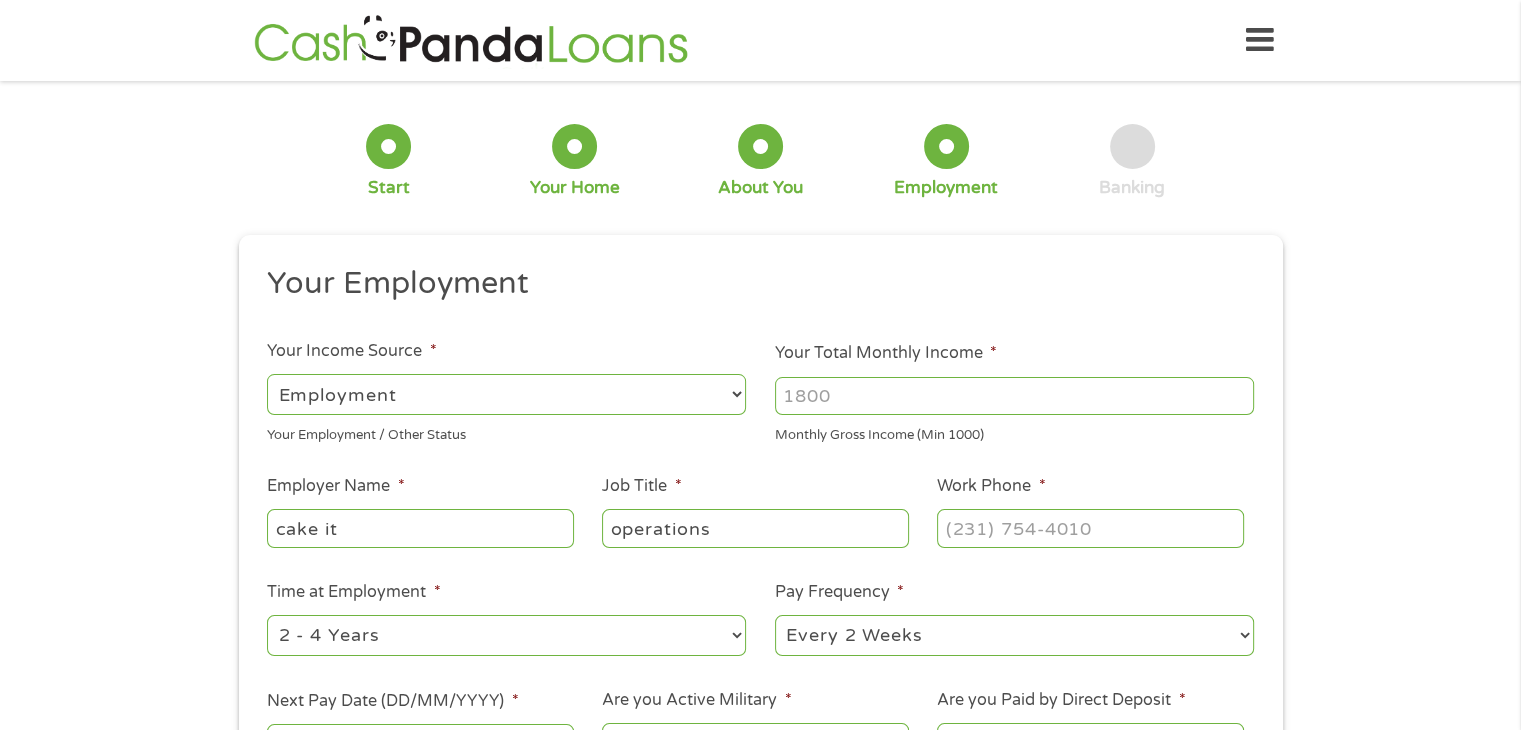 type on "operations" 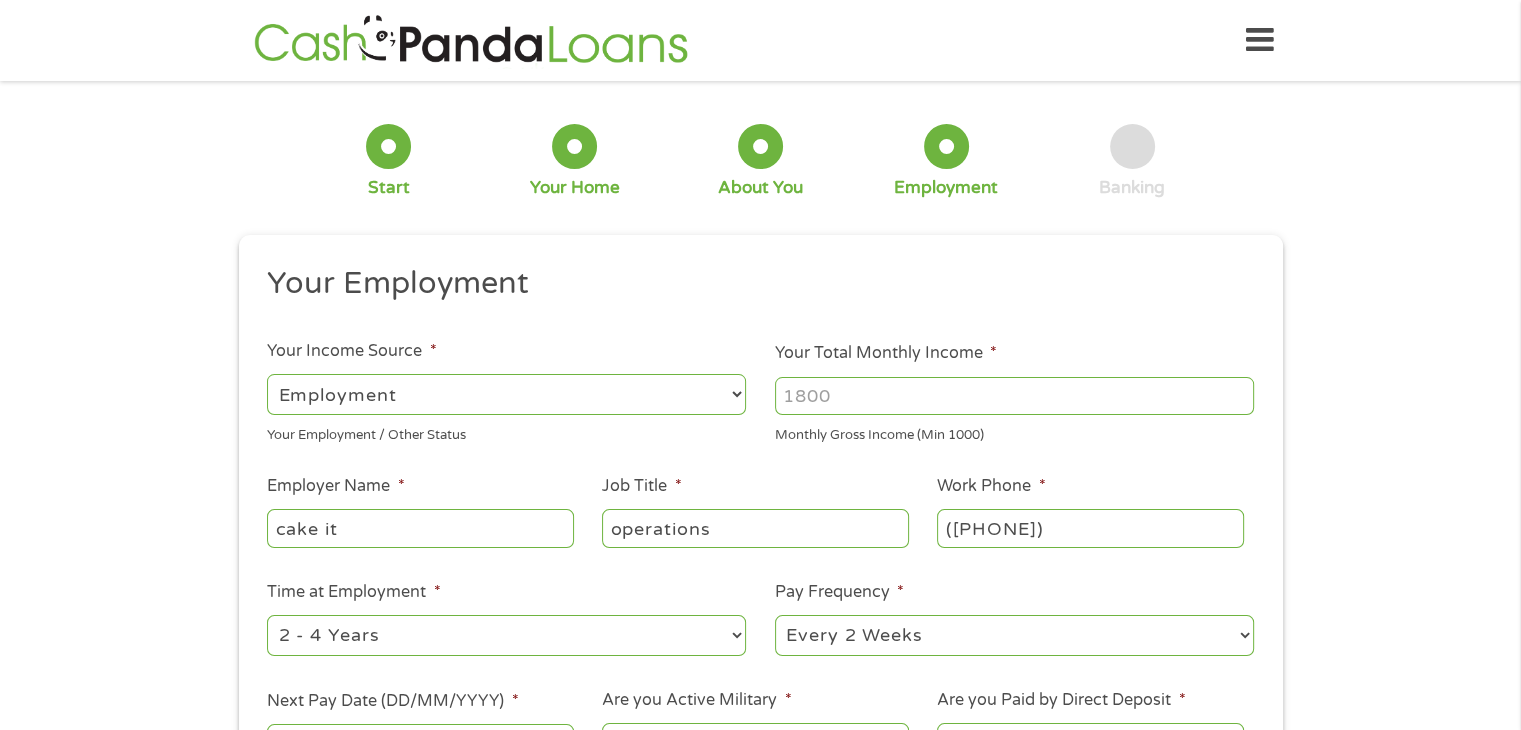 type on "(661) 421-3990" 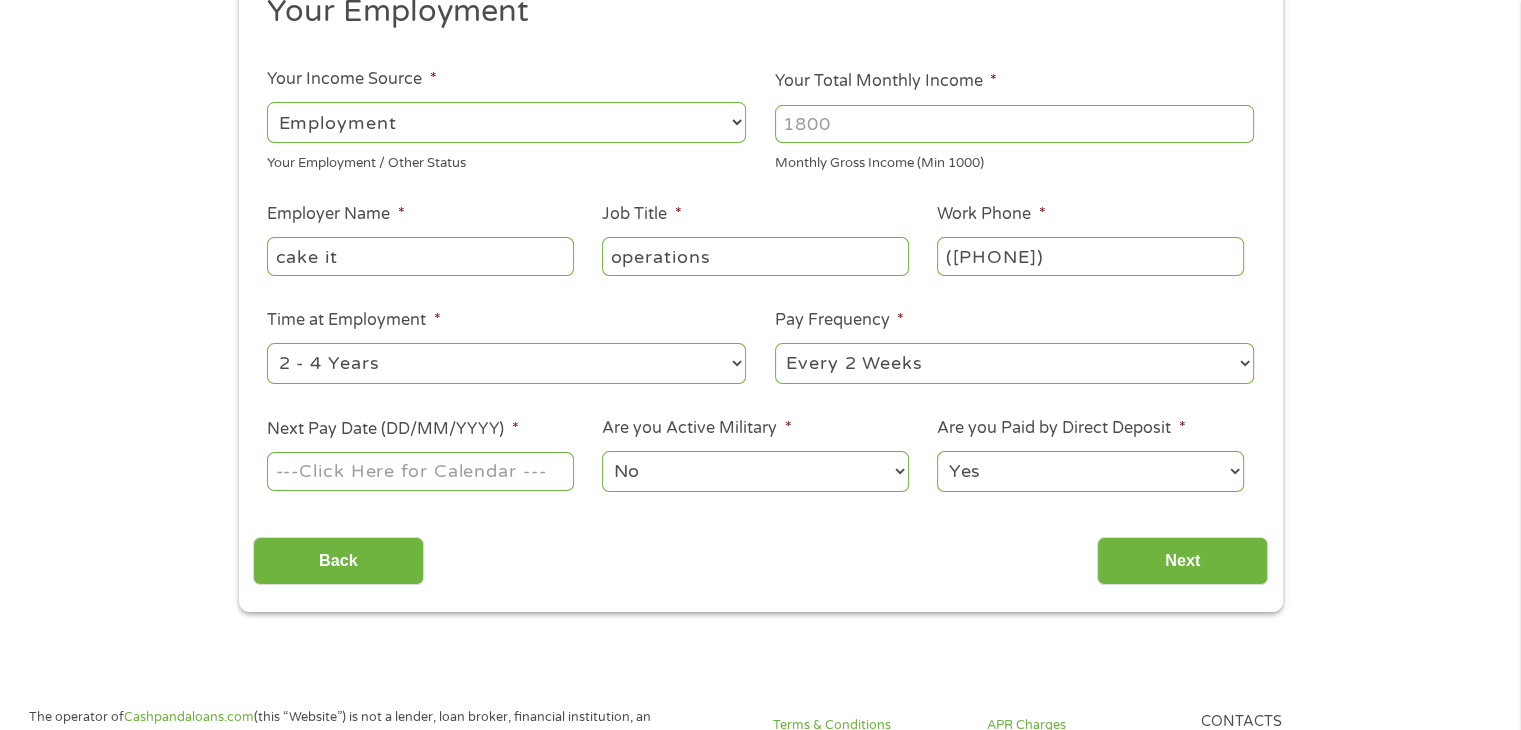 scroll, scrollTop: 276, scrollLeft: 0, axis: vertical 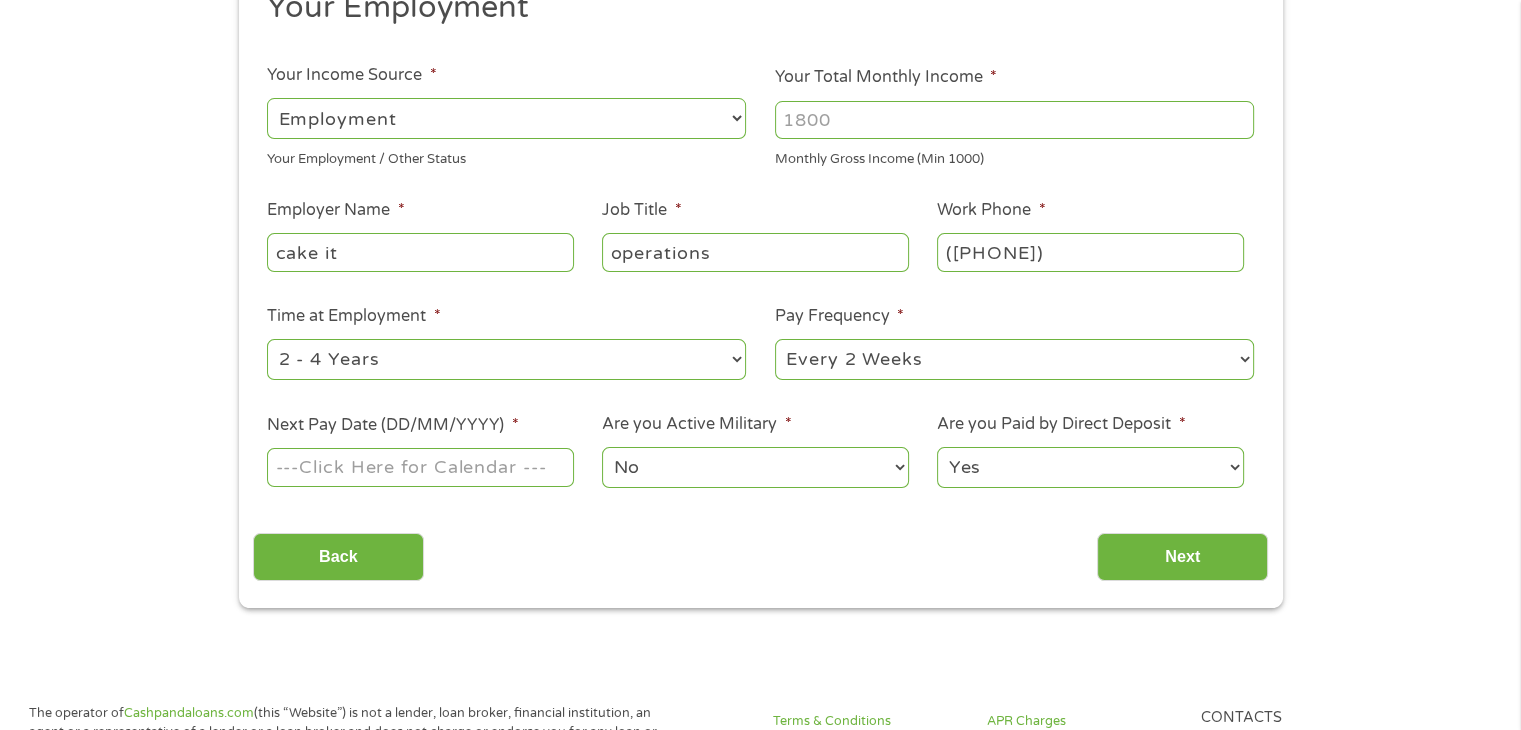 click on "--- Choose one --- 1 Year or less 1 - 2 Years 2 - 4 Years Over 4 Years" at bounding box center [506, 360] 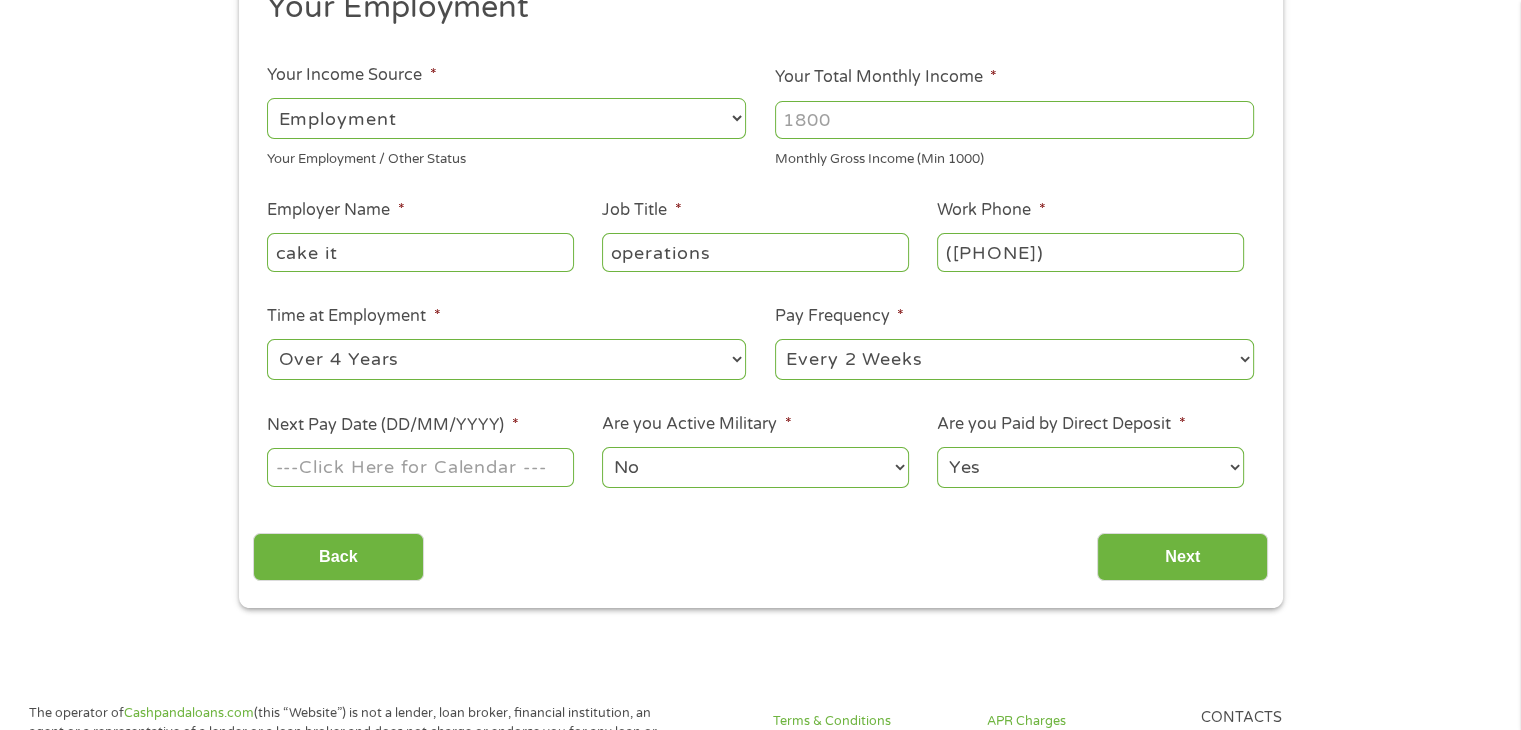 click on "--- Choose one --- 1 Year or less 1 - 2 Years 2 - 4 Years Over 4 Years" at bounding box center (506, 359) 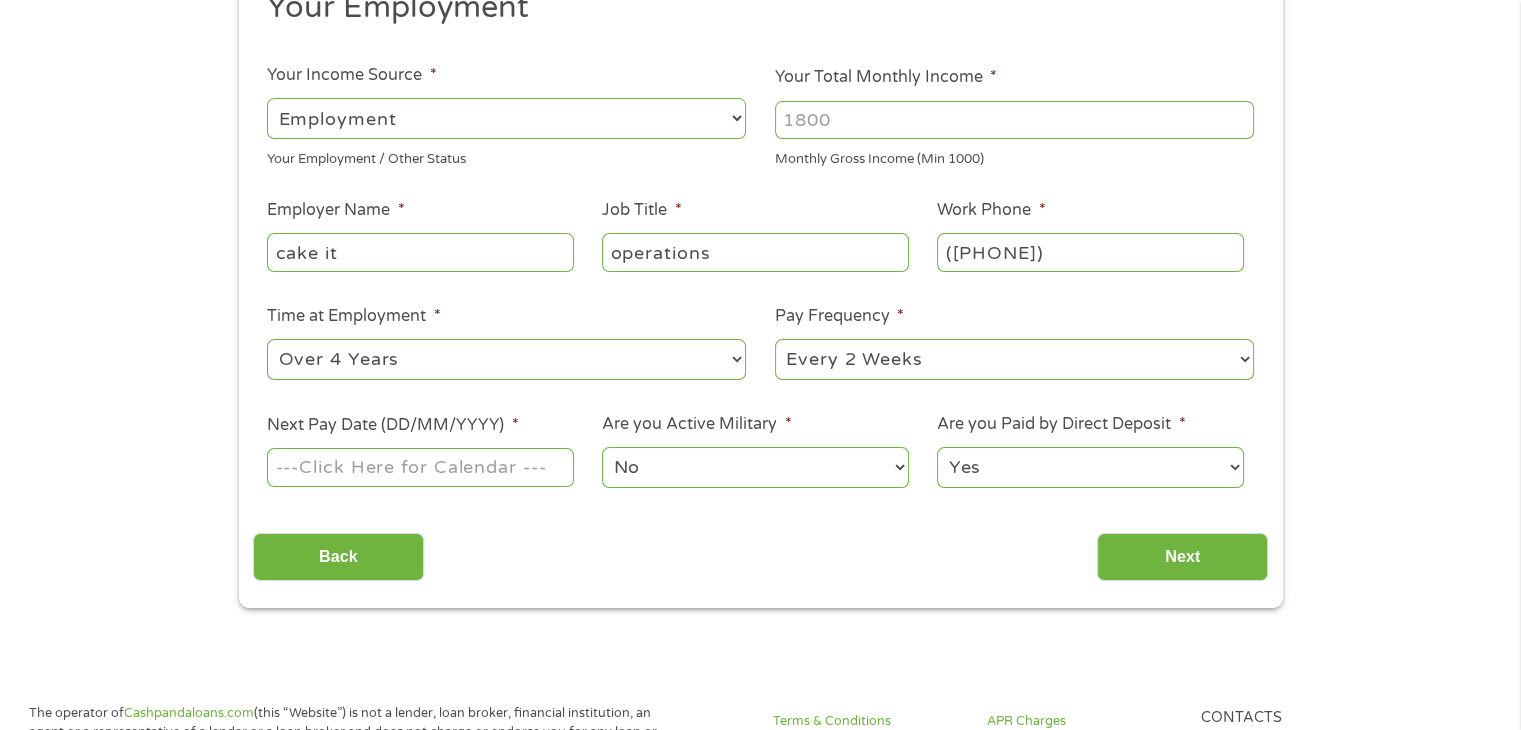 select on "weekly" 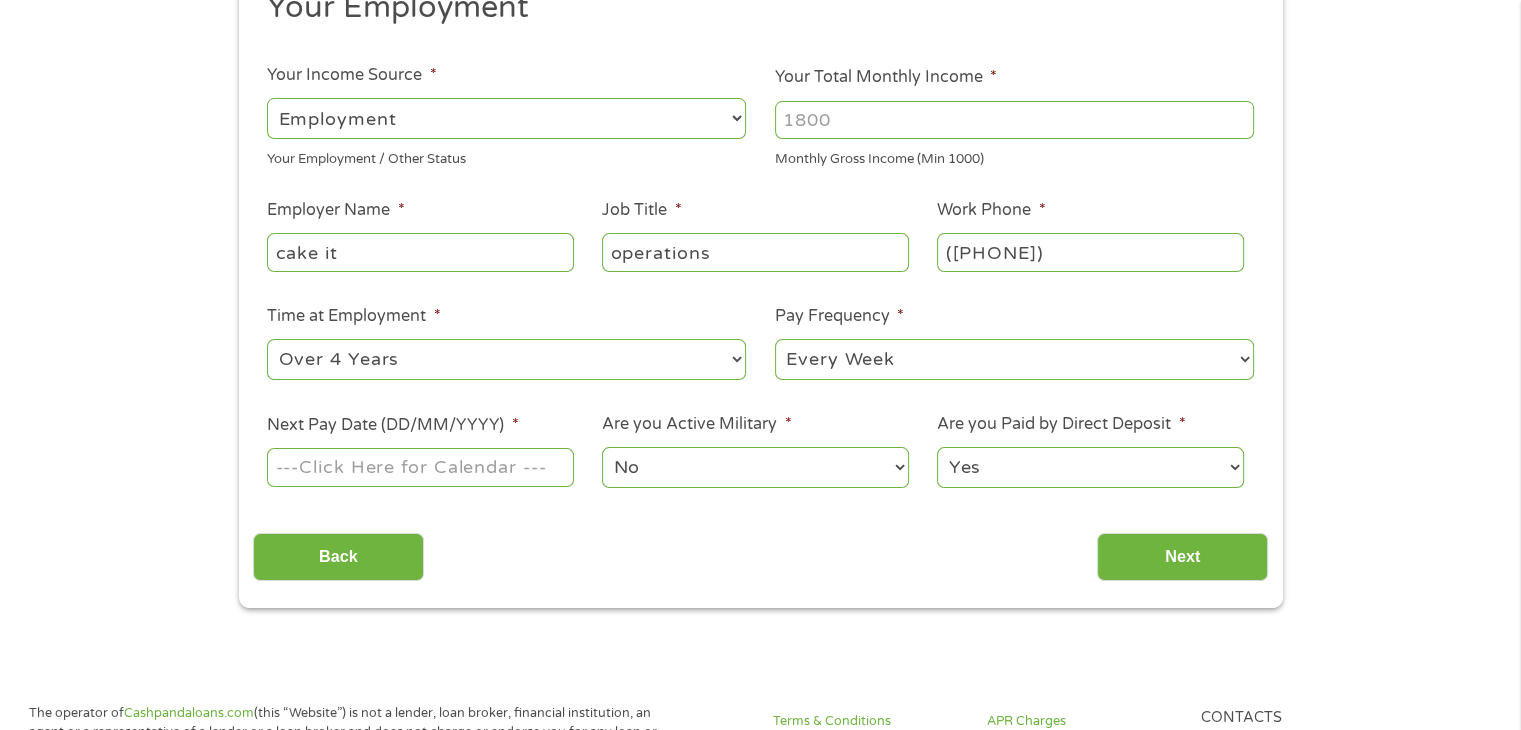 click on "--- Choose one --- Every 2 Weeks Every Week Monthly Semi-Monthly" at bounding box center [1014, 359] 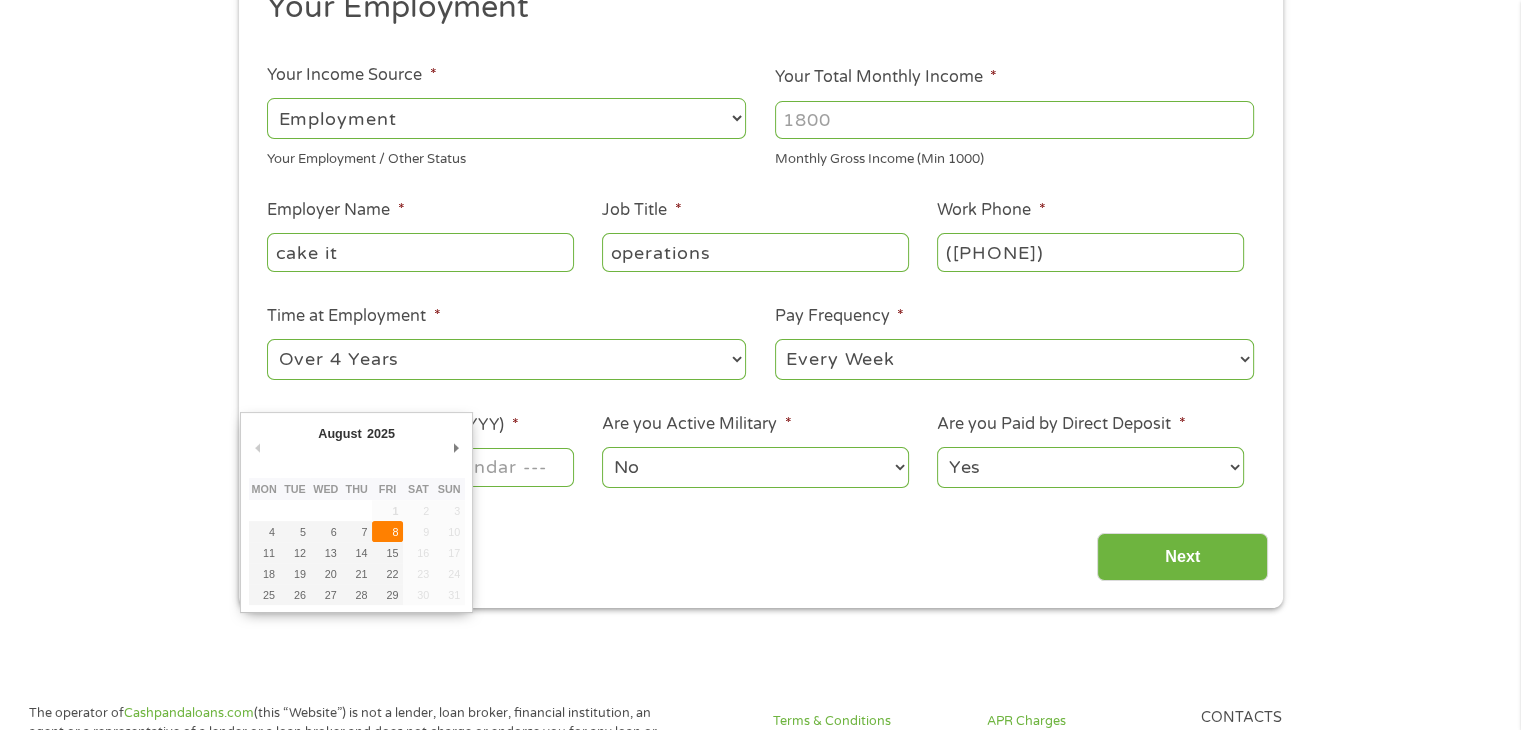 type on "08/08/2025" 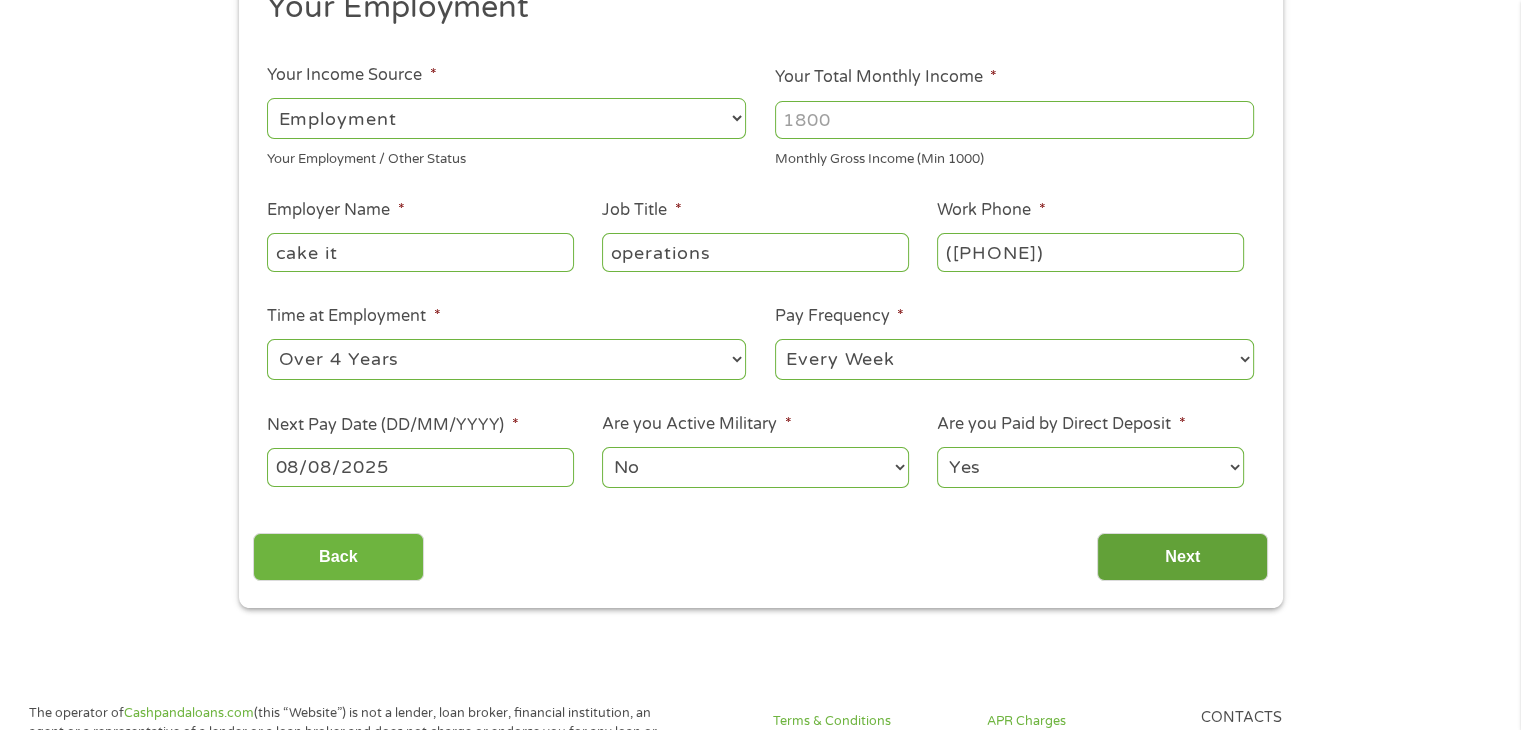 click on "Next" at bounding box center [1182, 557] 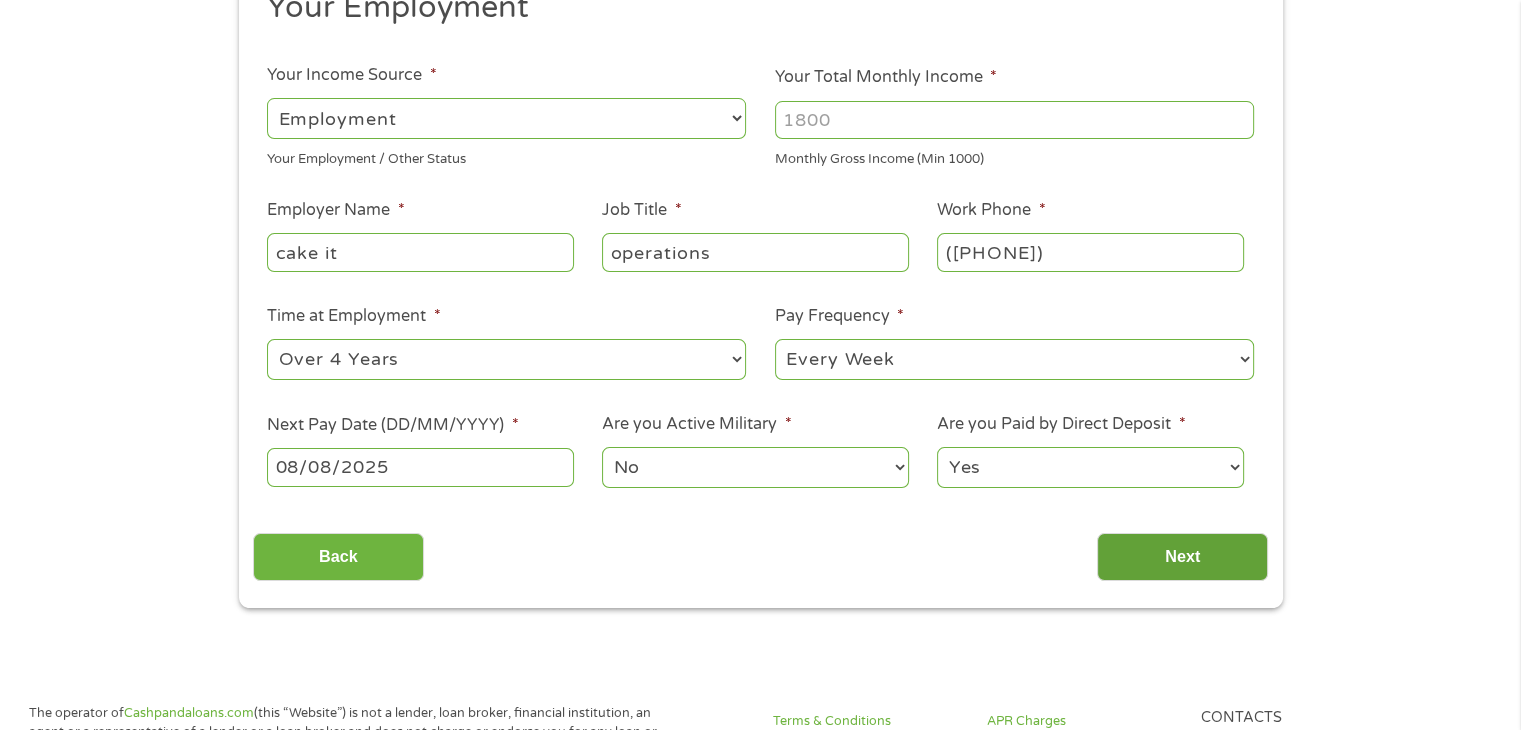 scroll, scrollTop: 8, scrollLeft: 8, axis: both 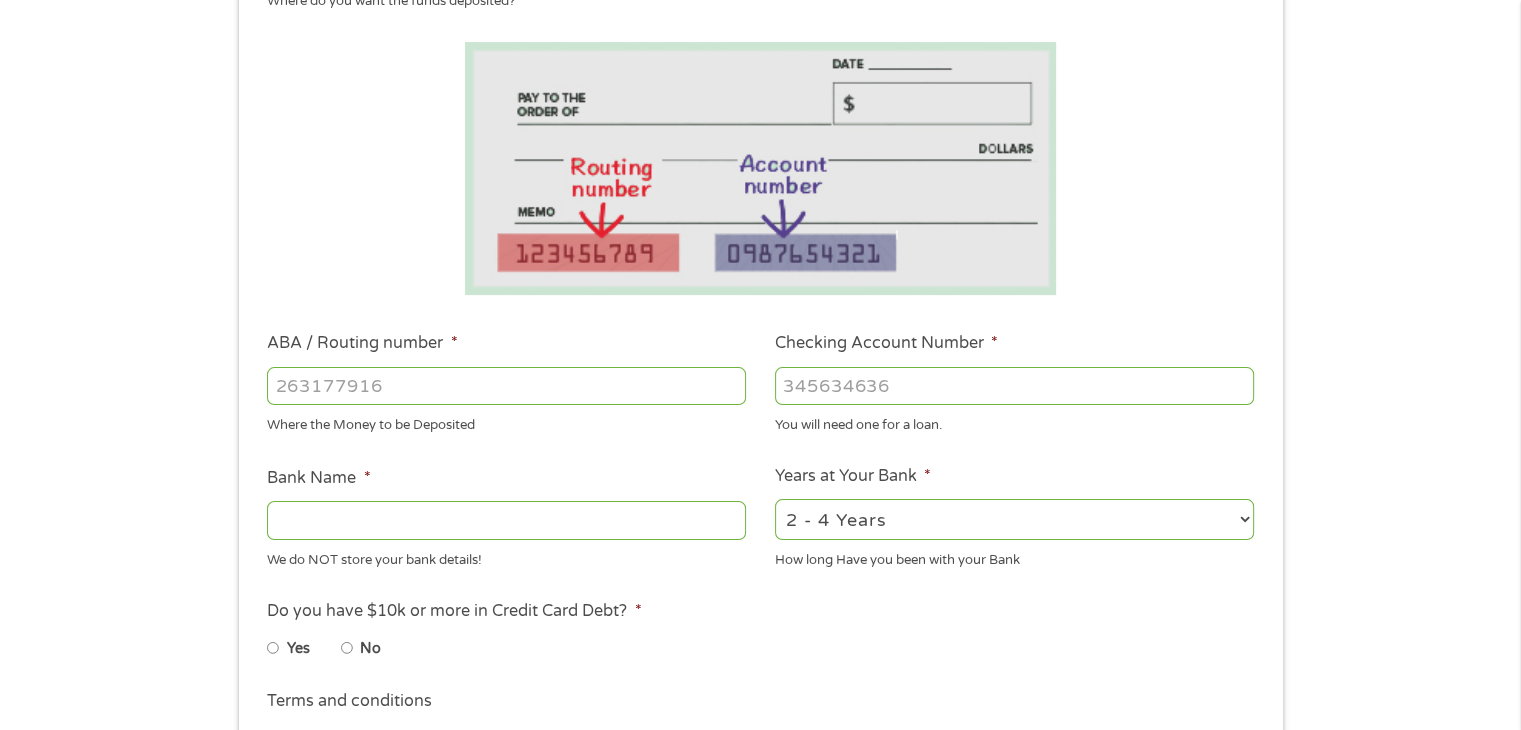 click on "ABA / Routing number *" at bounding box center [506, 386] 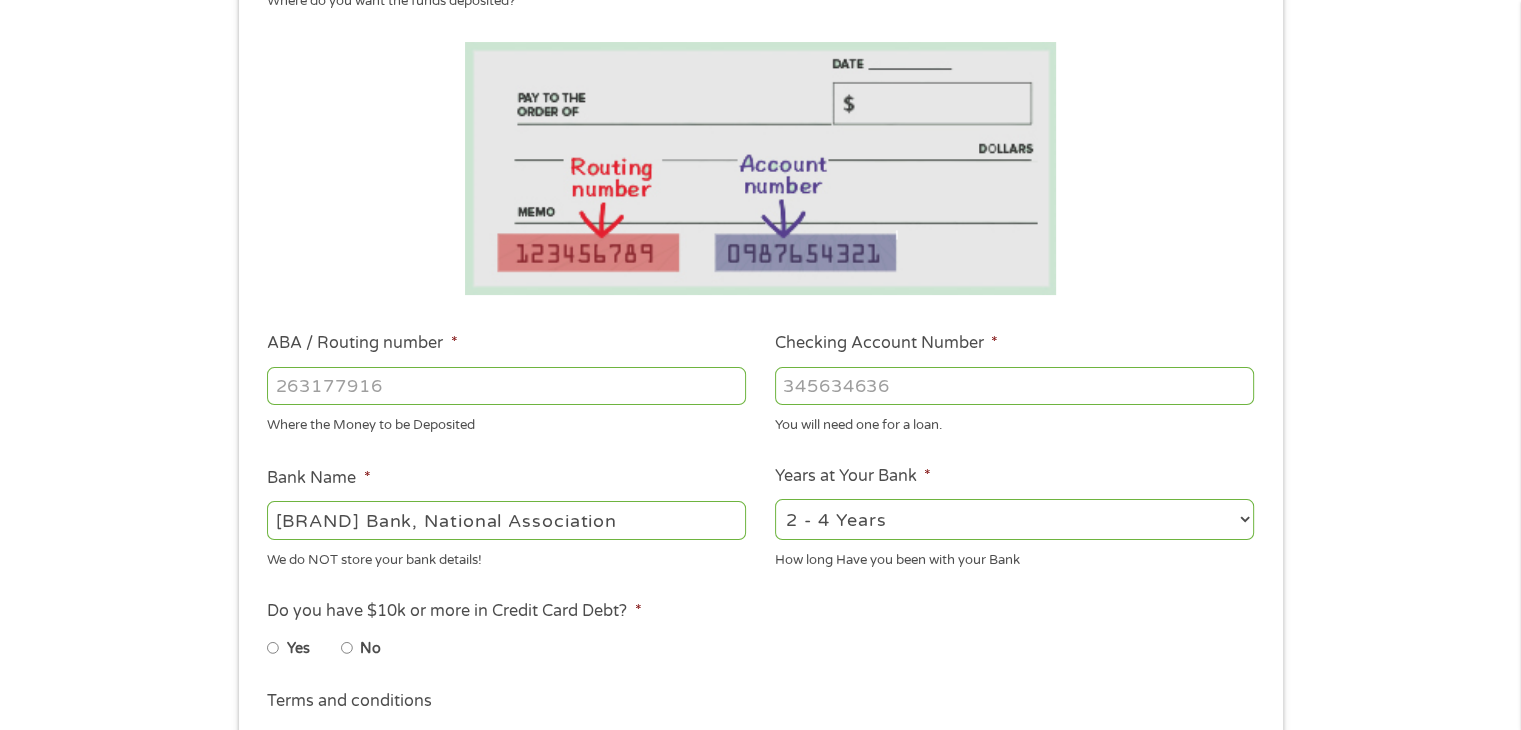 type on "031101334" 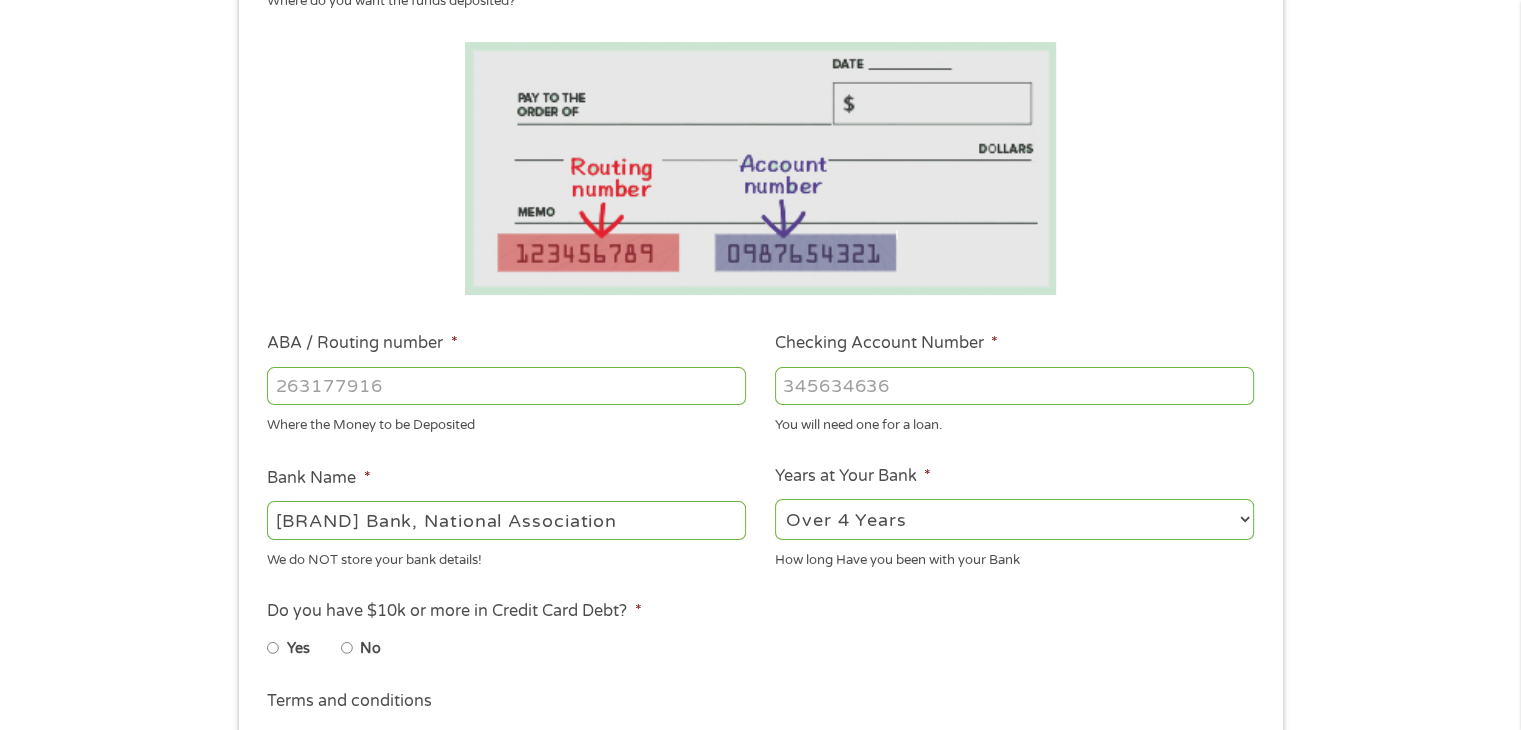 click on "2 - 4 Years 6 - 12 Months 1 - 2 Years Over 4 Years" at bounding box center [1014, 519] 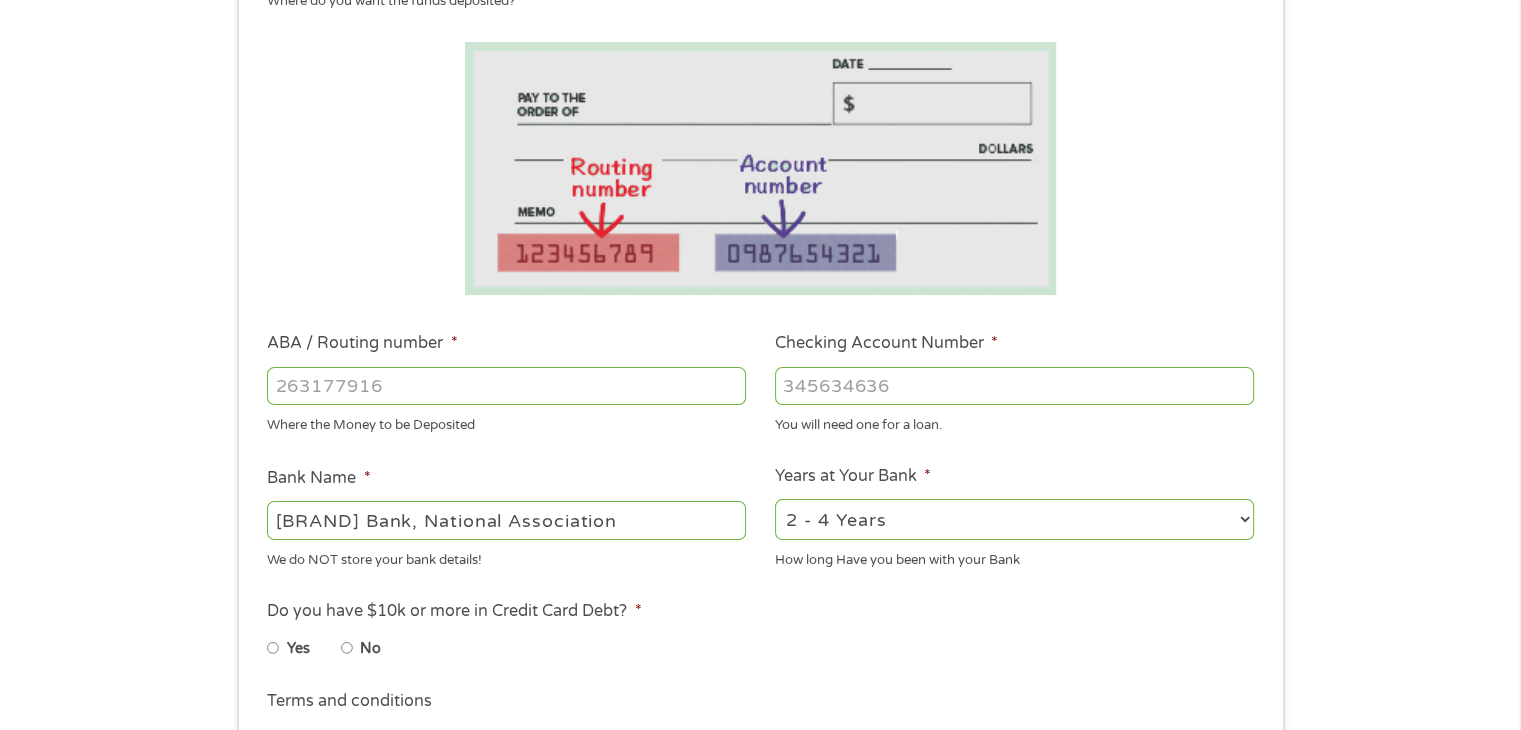 click on "2 - 4 Years 6 - 12 Months 1 - 2 Years Over 4 Years" at bounding box center (1014, 519) 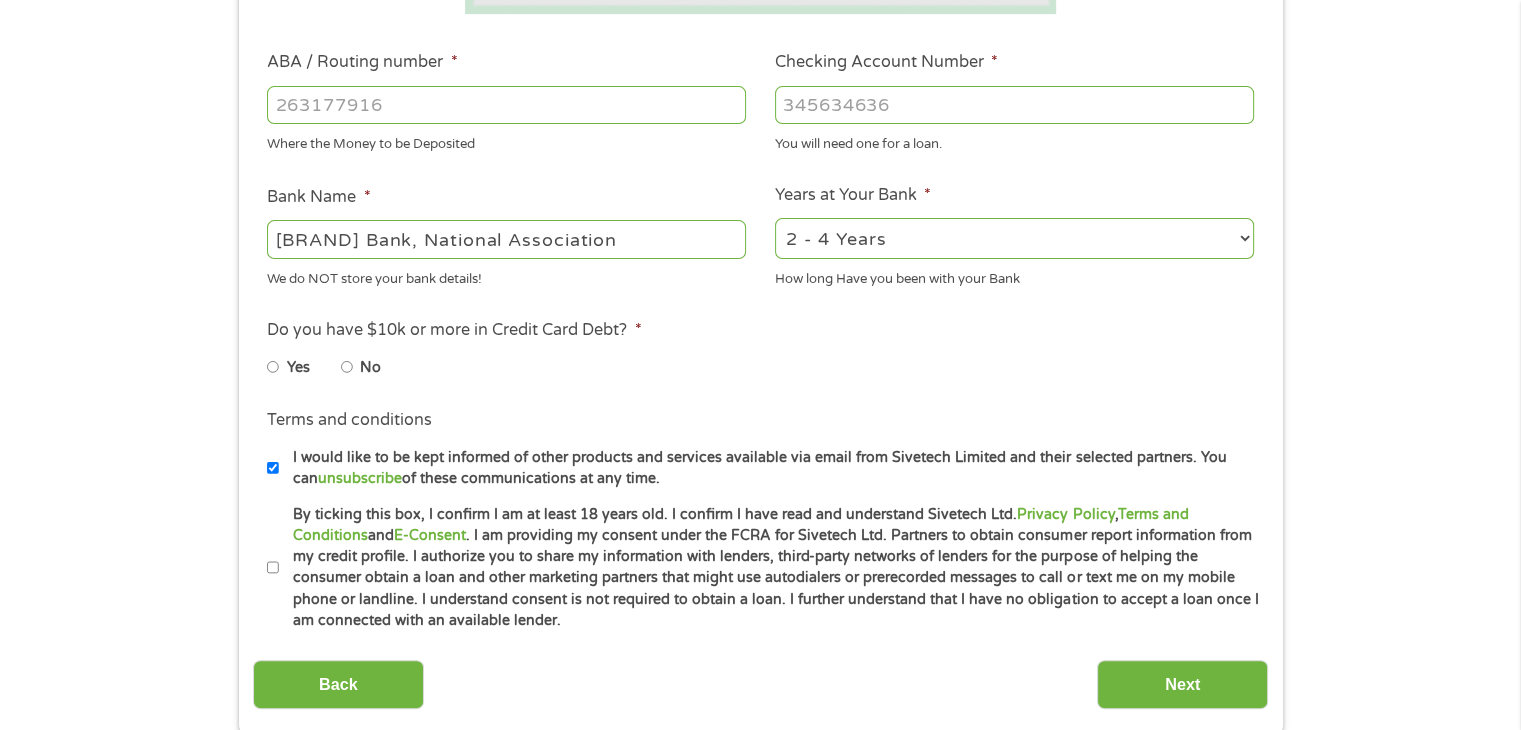 scroll, scrollTop: 595, scrollLeft: 0, axis: vertical 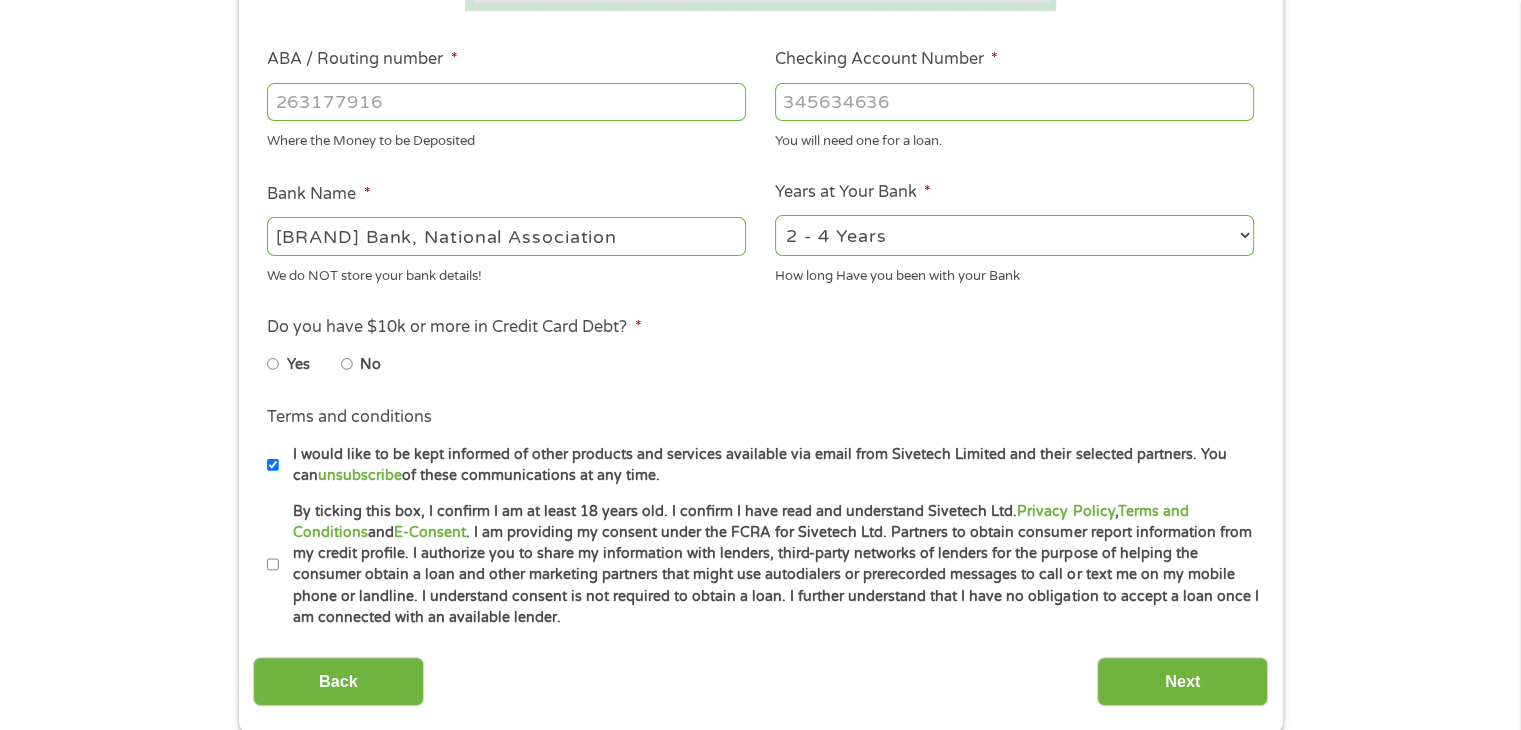 click on "2 - 4 Years 6 - 12 Months 1 - 2 Years Over 4 Years" at bounding box center [1014, 235] 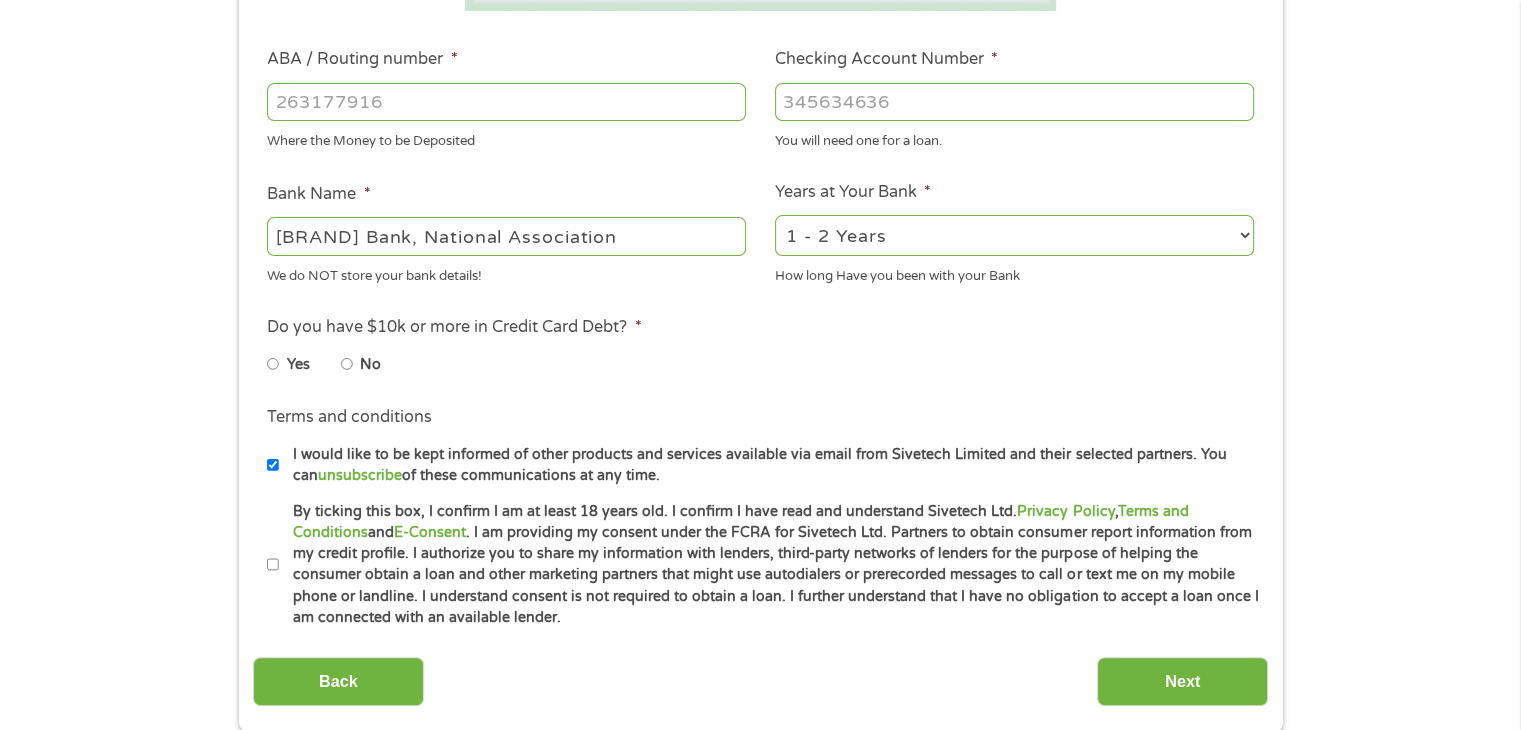 click on "2 - 4 Years 6 - 12 Months 1 - 2 Years Over 4 Years" at bounding box center [1014, 235] 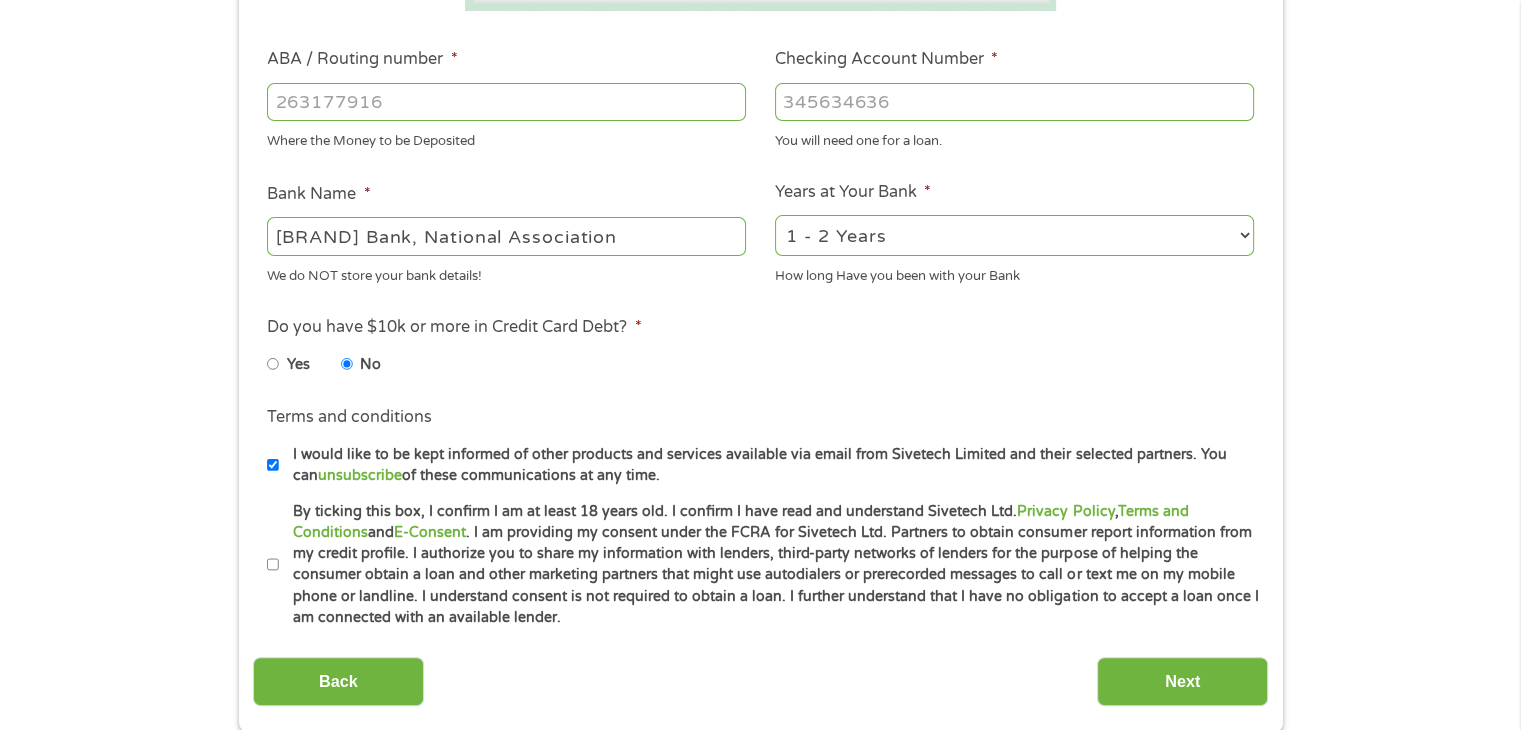 click on "By ticking this box, I confirm I am at least 18 years old. I confirm I have read and understand Sivetech Ltd.  Privacy Policy ,  Terms and Conditions  and  E-Consent . I am providing my consent under the FCRA for Sivetech Ltd. Partners to obtain consumer report information from my credit profile. I authorize you to share my information with lenders, third-party networks of lenders for the purpose of helping the consumer obtain a loan and other marketing partners that might use autodialers or prerecorded messages to call or text me on my mobile phone or landline. I understand consent is not required to obtain a loan. I further understand that I have no obligation to accept a loan once I am connected with an available lender." at bounding box center (273, 565) 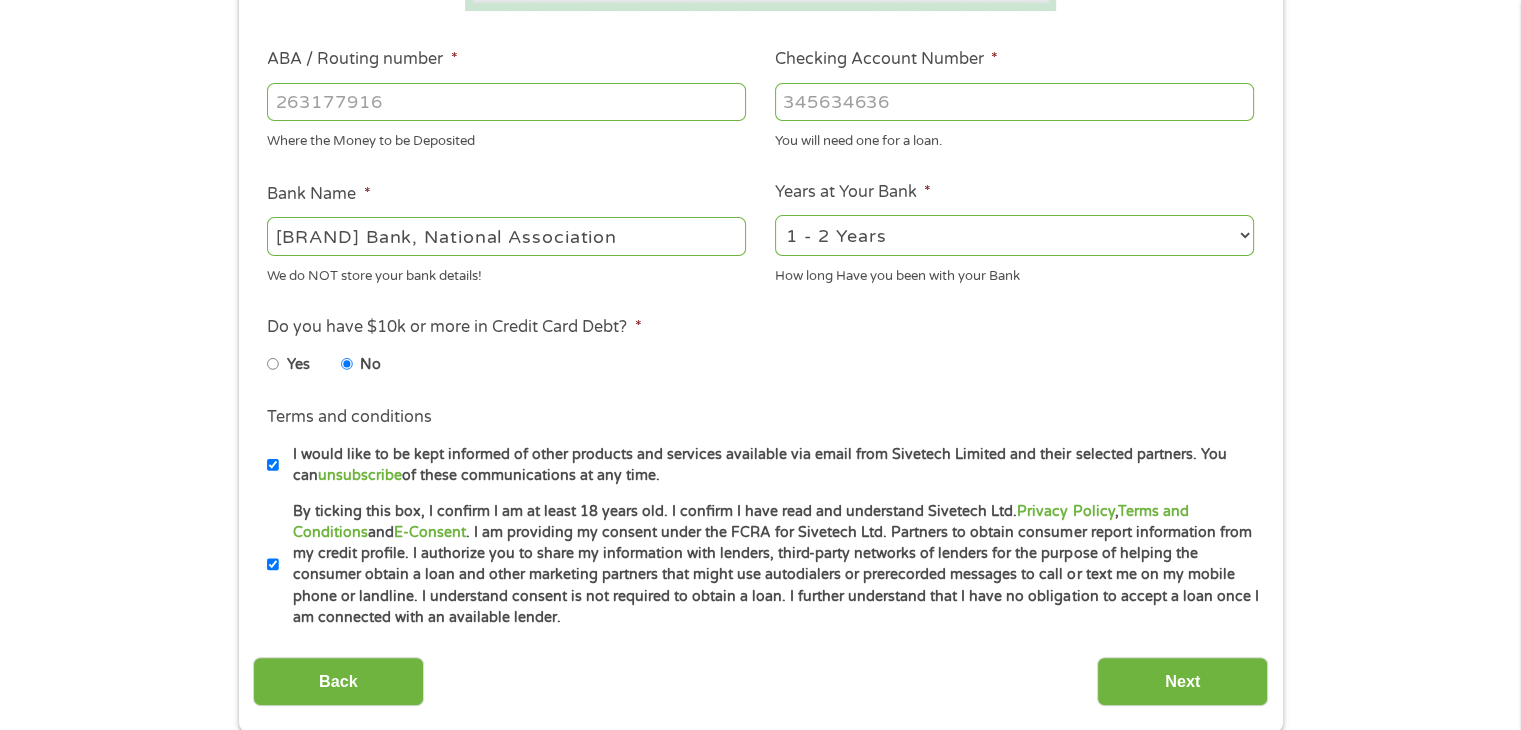 click on "I would like to be kept informed of other products and services available via email from Sivetech Limited and their selected partners. You can   unsubscribe   of these communications at any time." at bounding box center (273, 465) 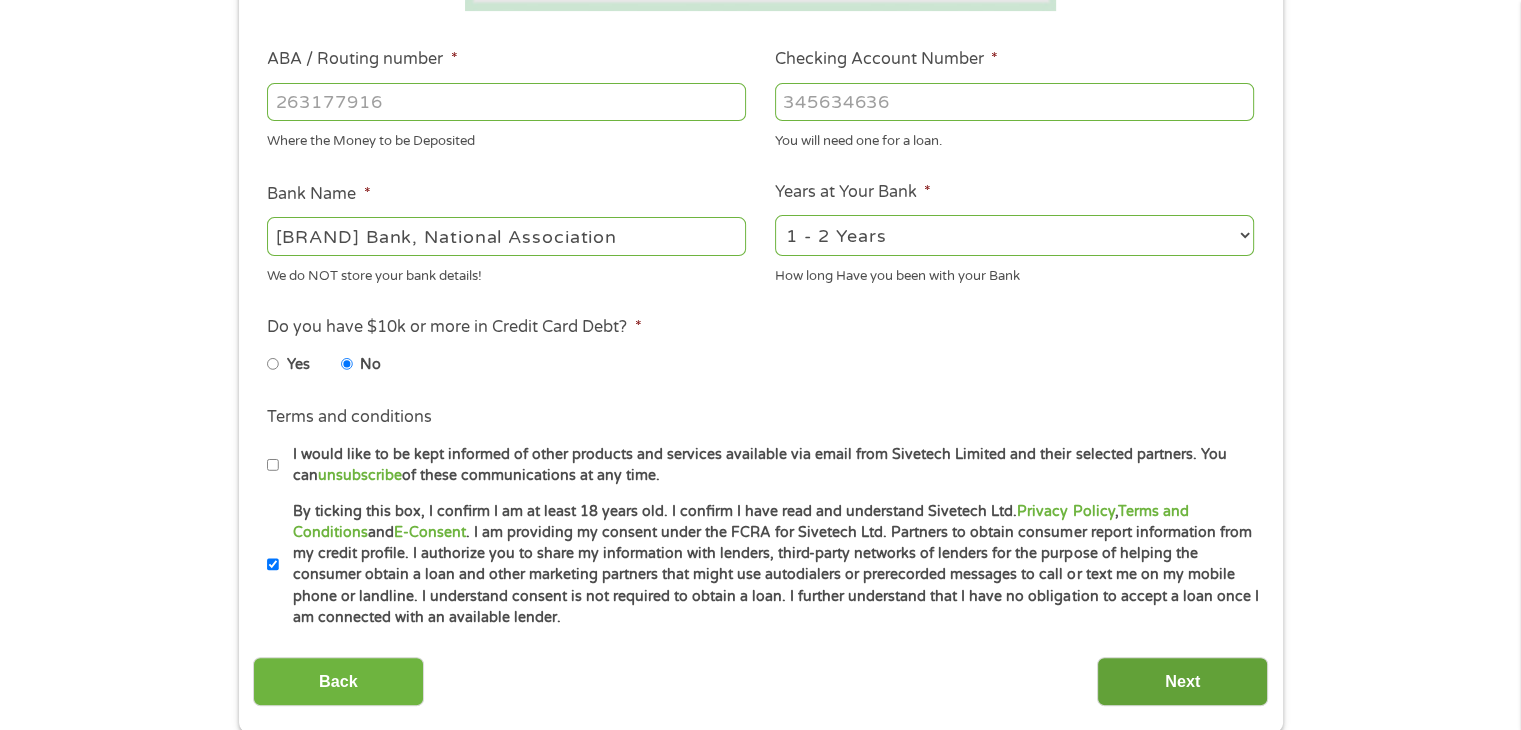 click on "Next" at bounding box center (1182, 681) 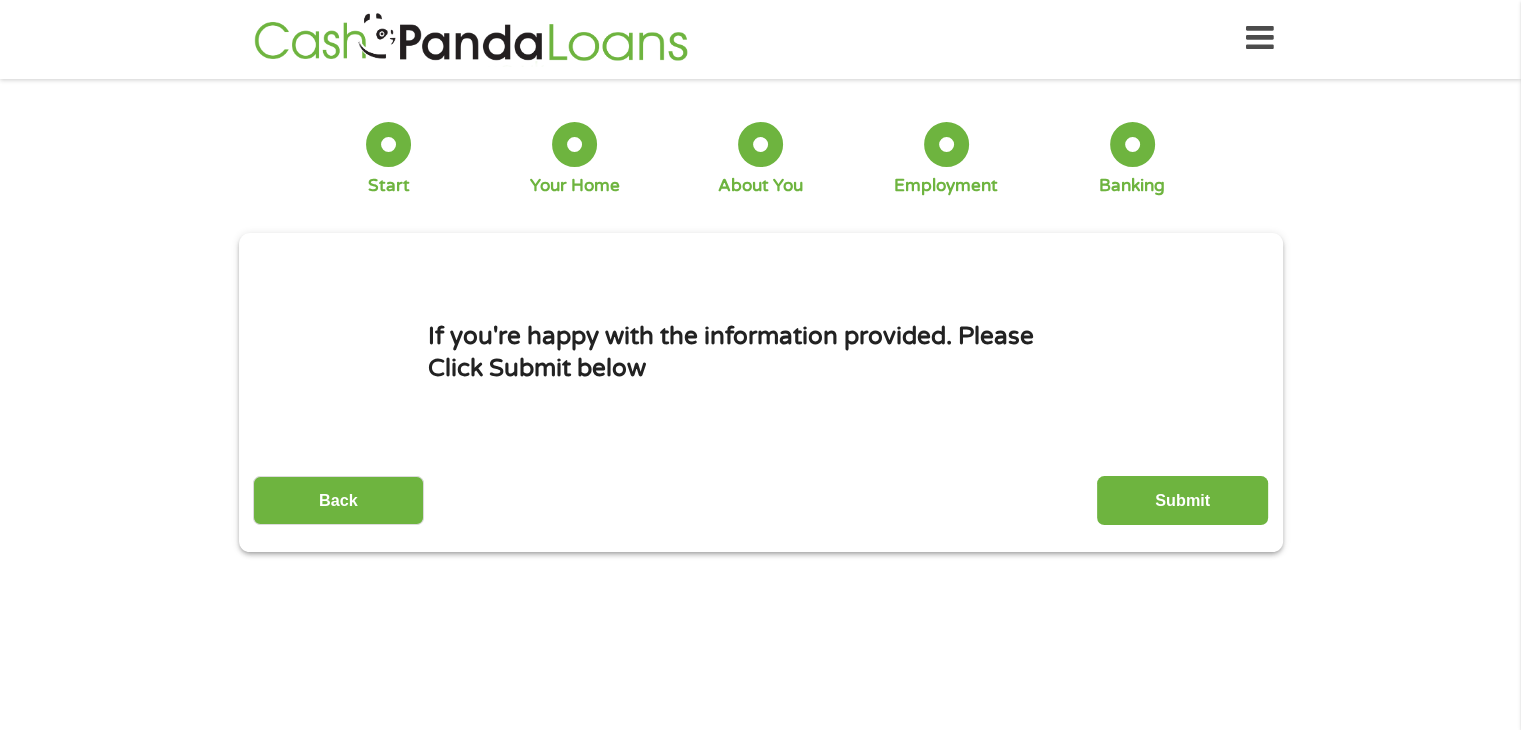 scroll, scrollTop: 0, scrollLeft: 0, axis: both 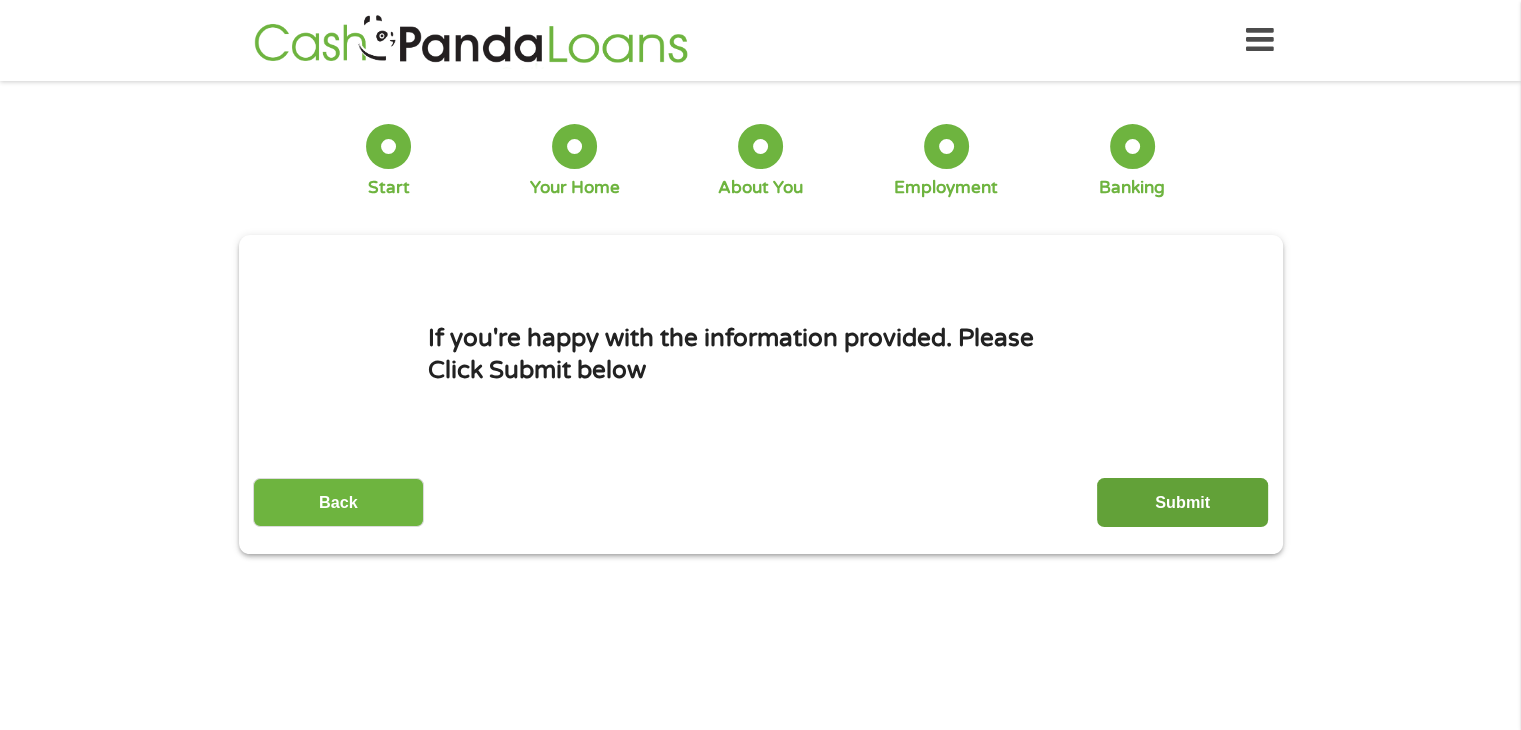 click on "Submit" at bounding box center [1182, 502] 